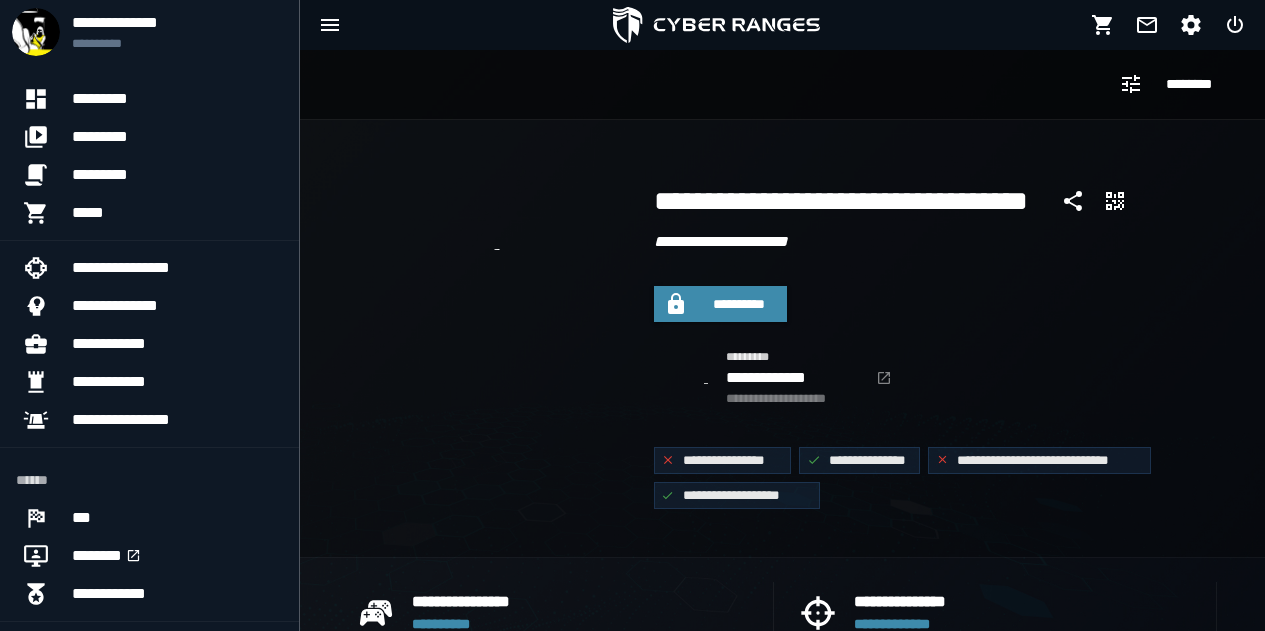 scroll, scrollTop: 0, scrollLeft: 0, axis: both 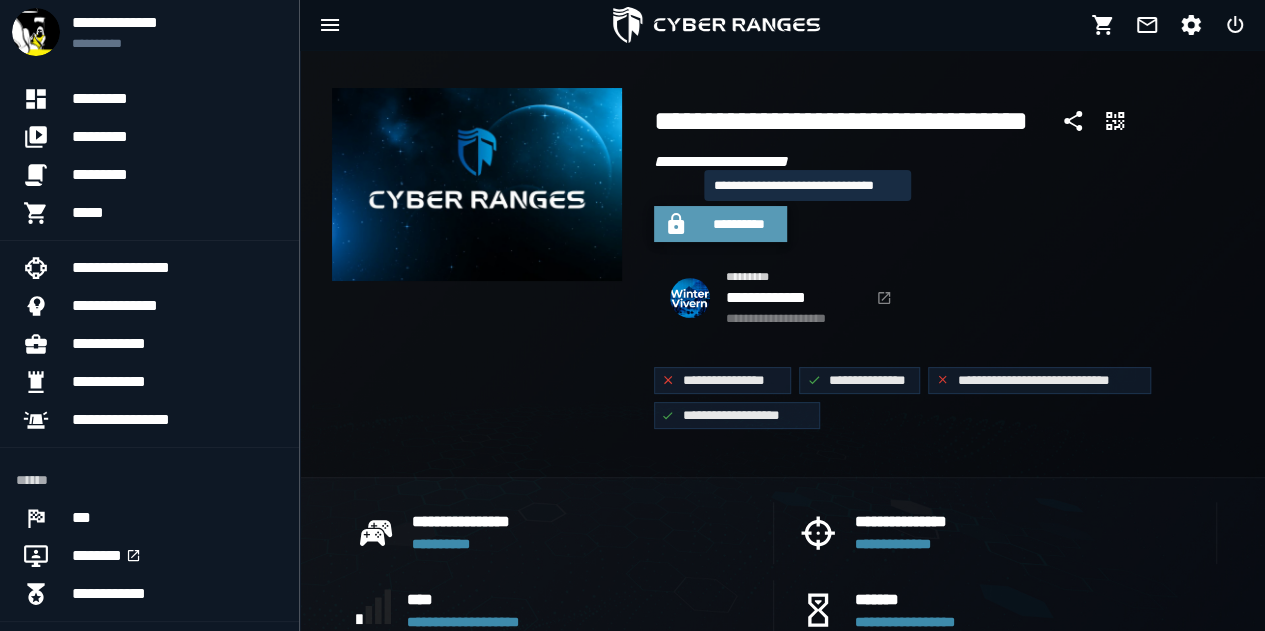 click on "**********" at bounding box center (739, 224) 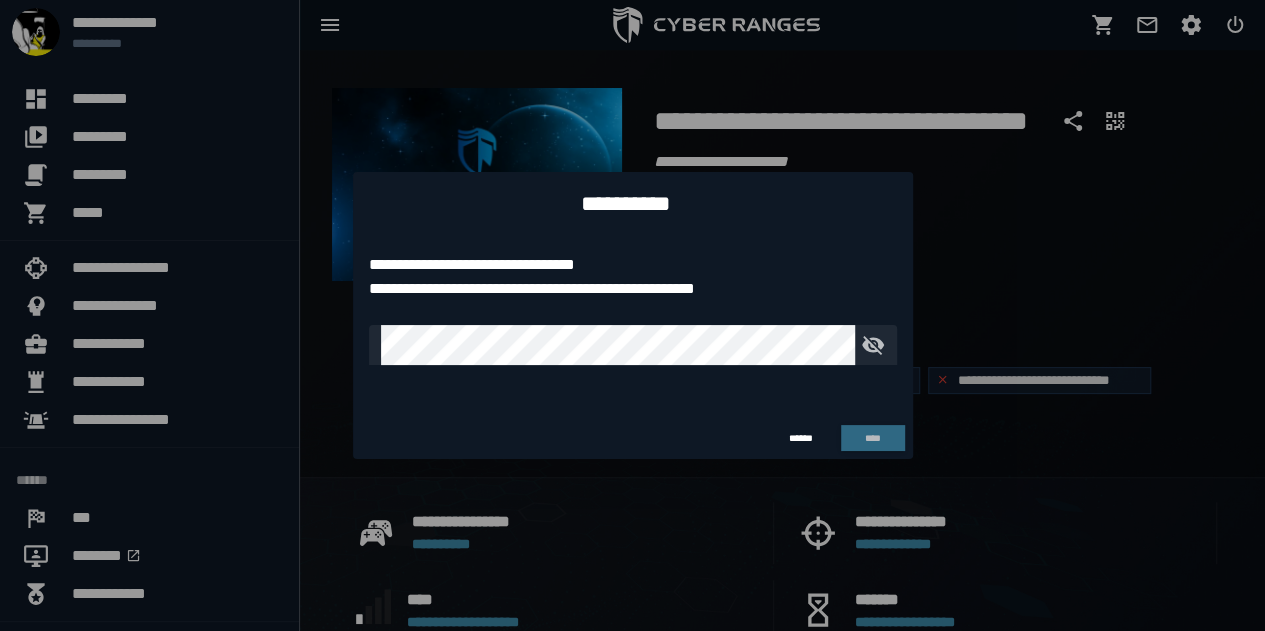 type on "**********" 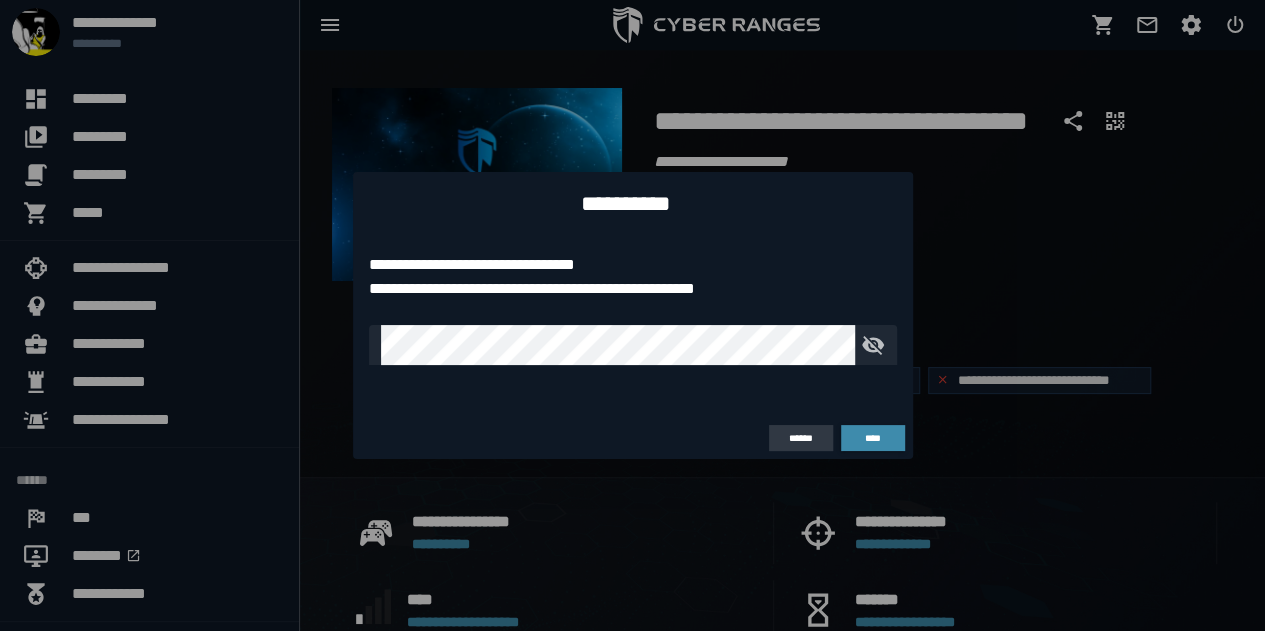 click on "******" at bounding box center [801, 438] 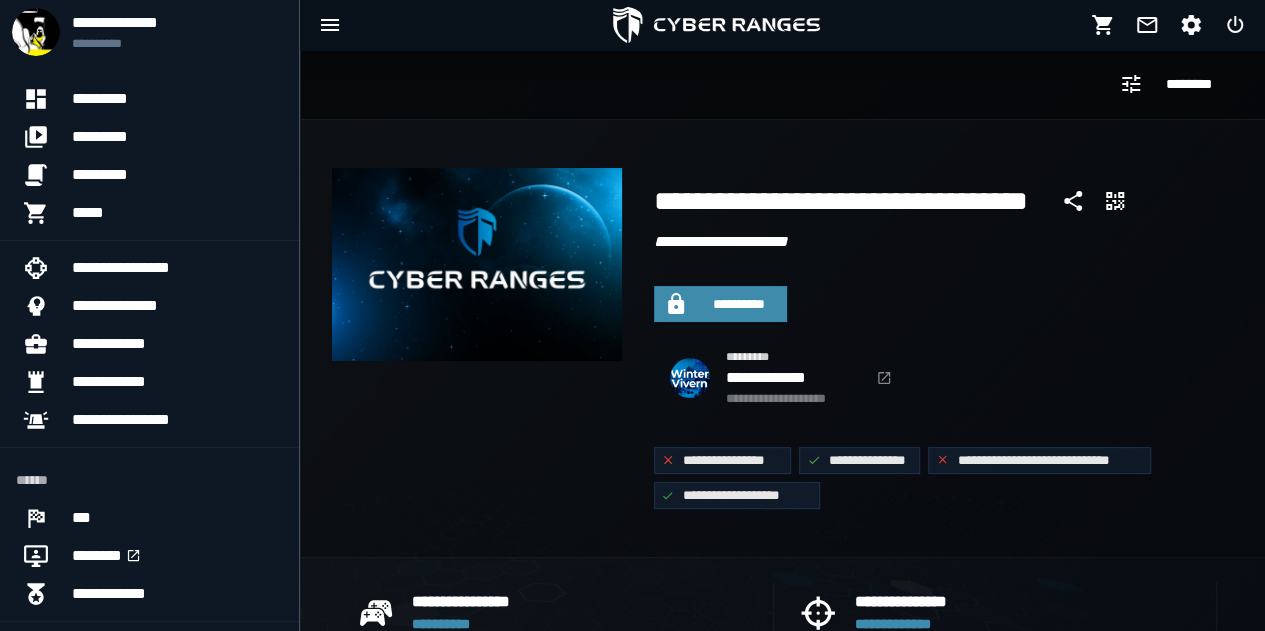 scroll, scrollTop: 80, scrollLeft: 0, axis: vertical 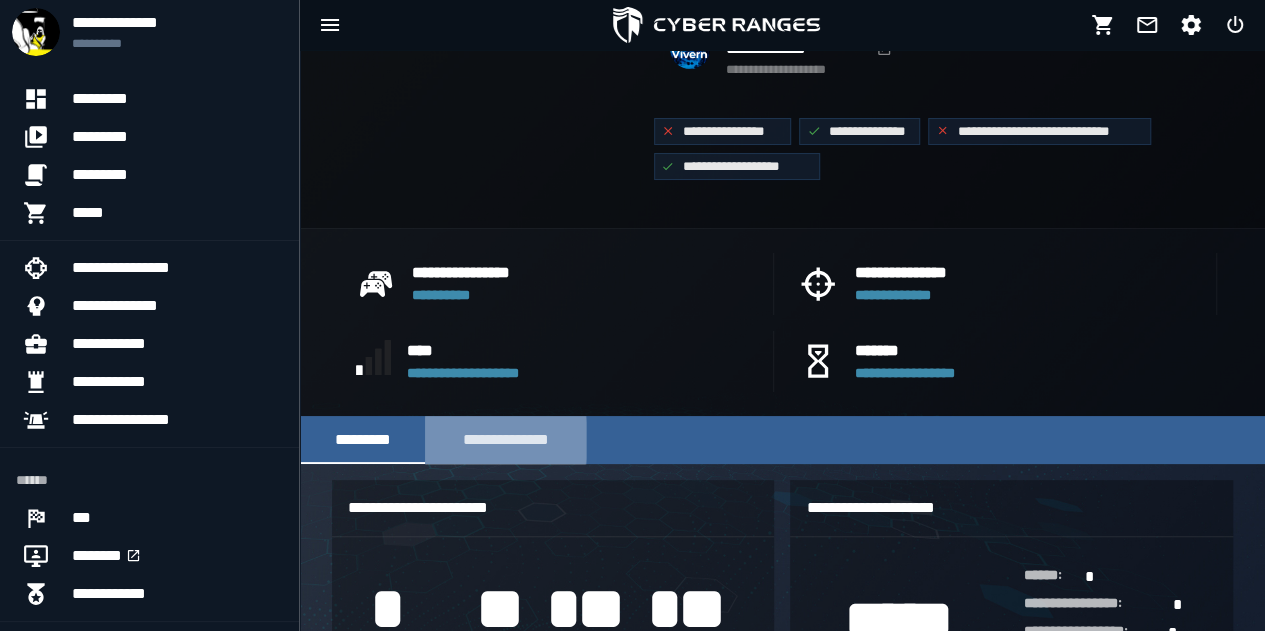 click on "**********" 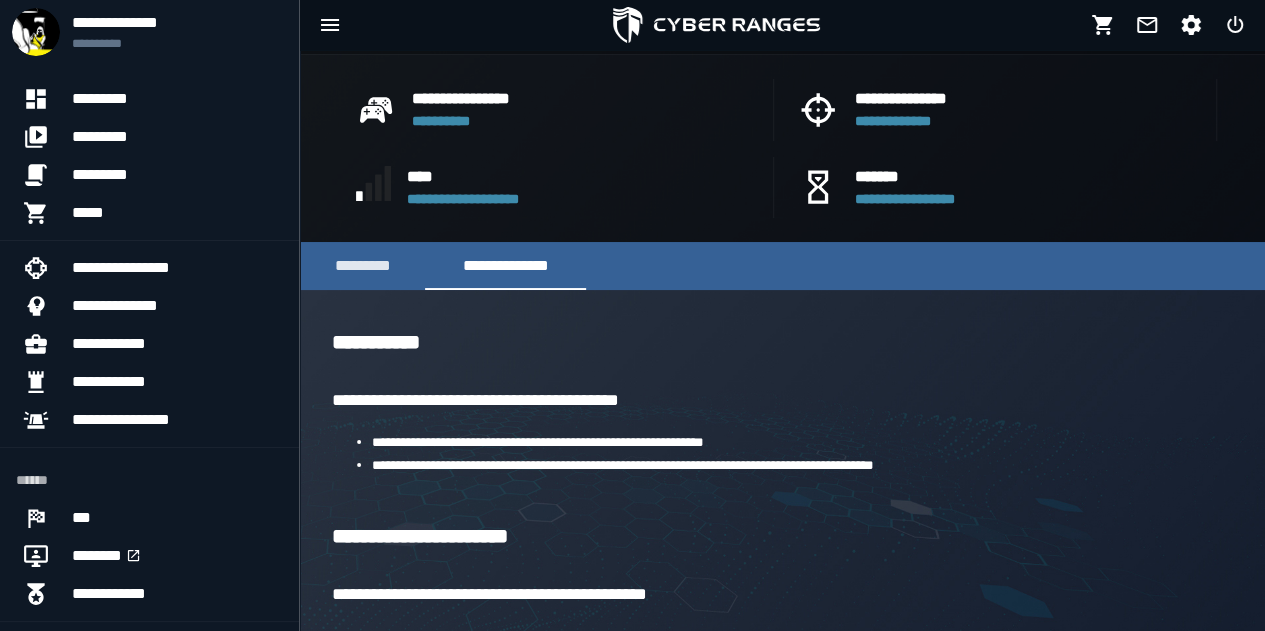 scroll, scrollTop: 519, scrollLeft: 0, axis: vertical 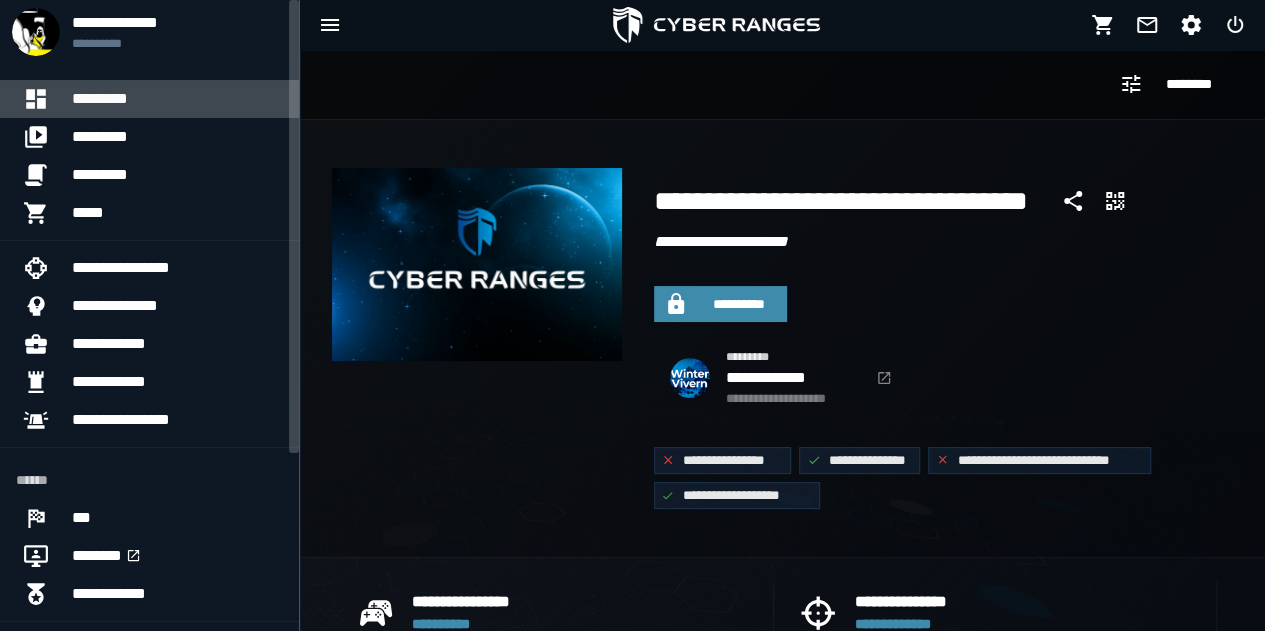 click on "*********" at bounding box center [177, 99] 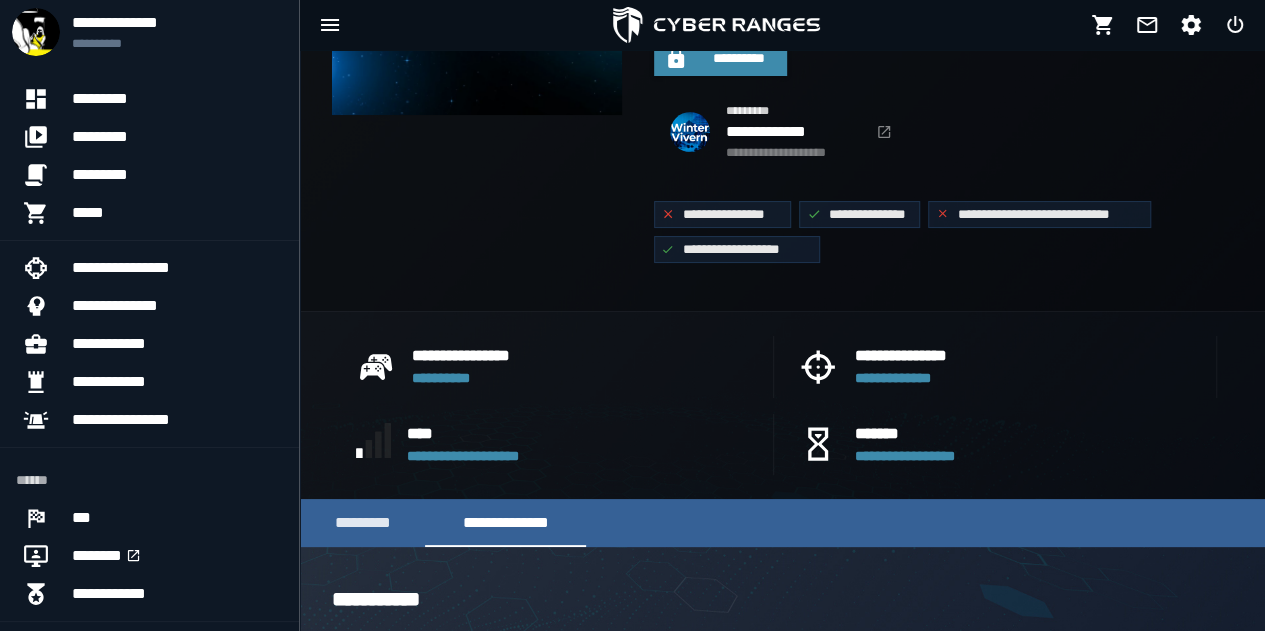 scroll, scrollTop: 256, scrollLeft: 0, axis: vertical 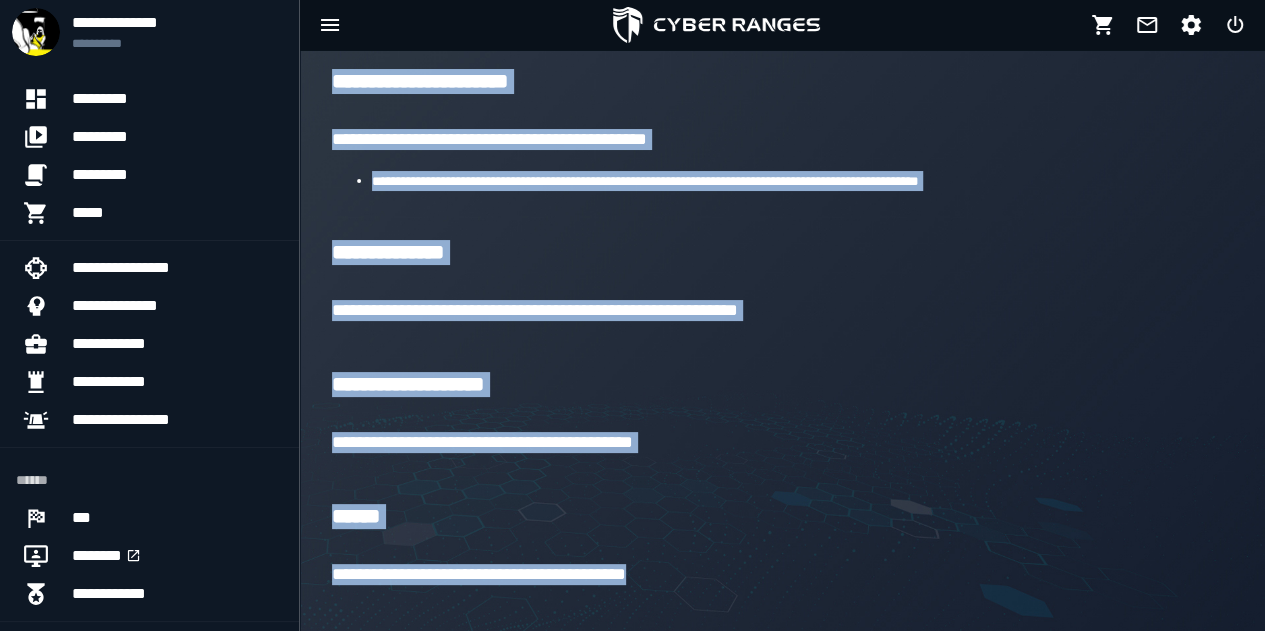 drag, startPoint x: 334, startPoint y: 152, endPoint x: 696, endPoint y: 601, distance: 576.75385 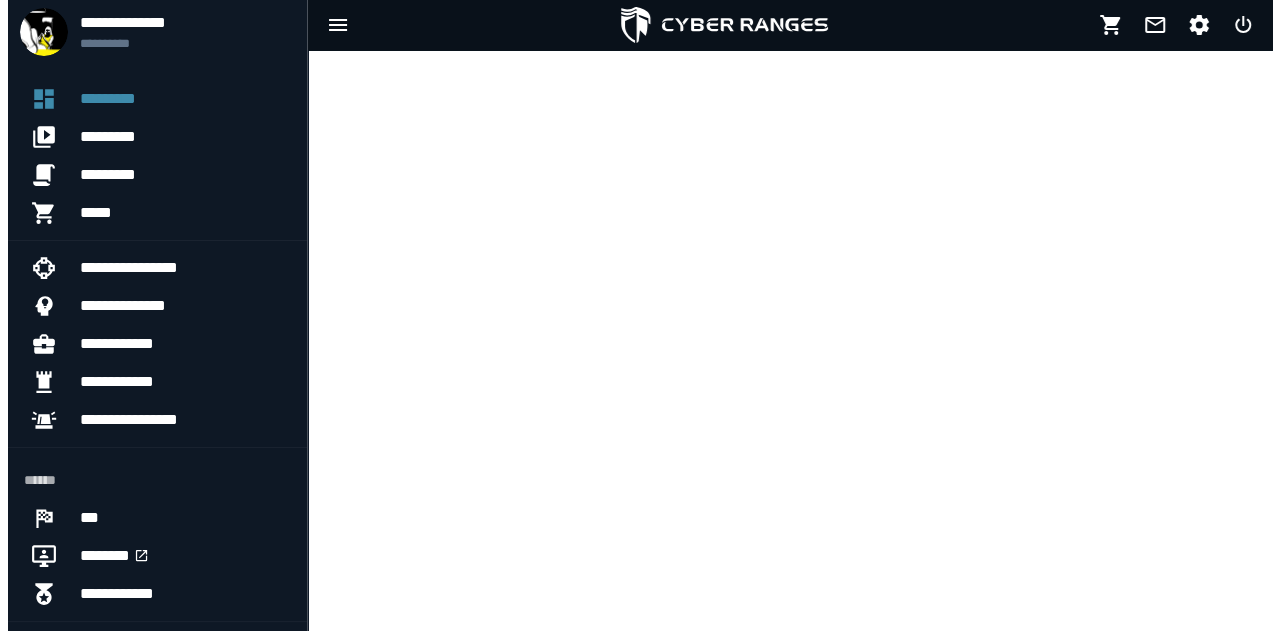 scroll, scrollTop: 0, scrollLeft: 0, axis: both 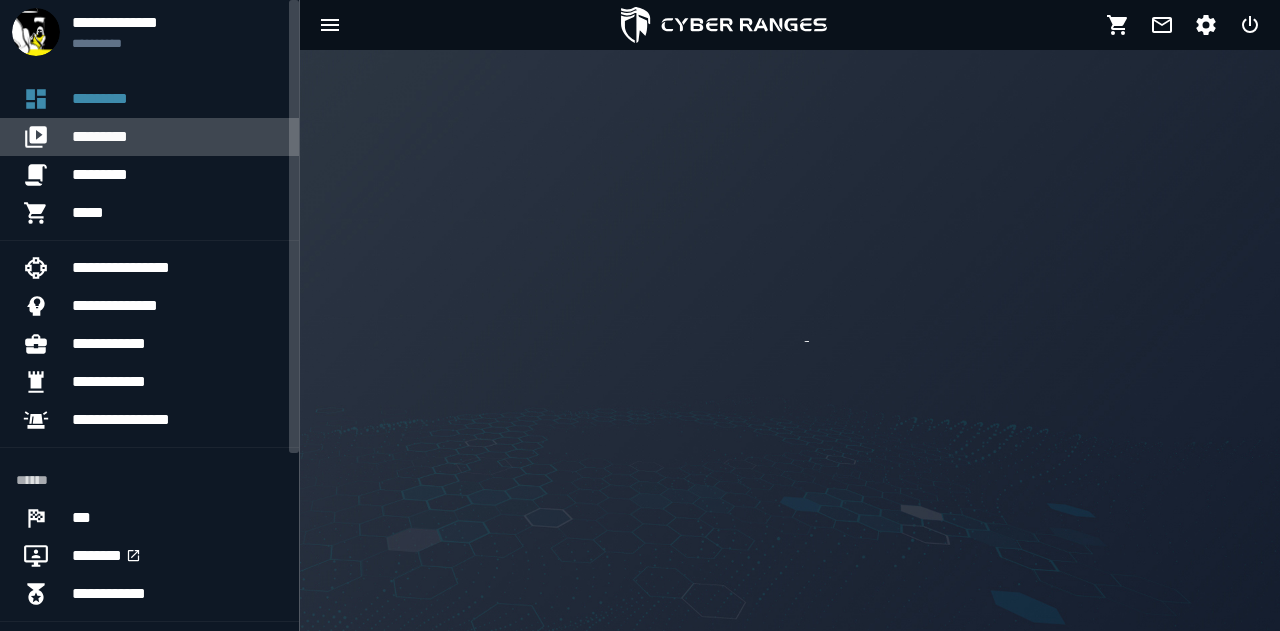 click on "*********" at bounding box center [177, 137] 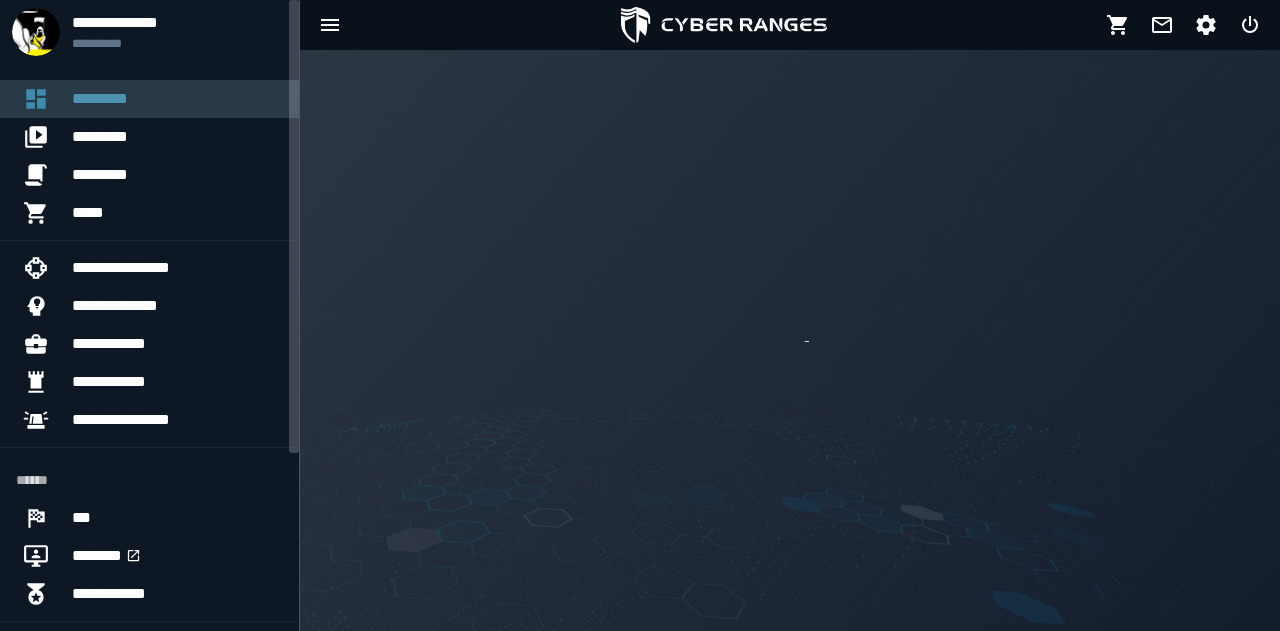click on "*********" at bounding box center [177, 99] 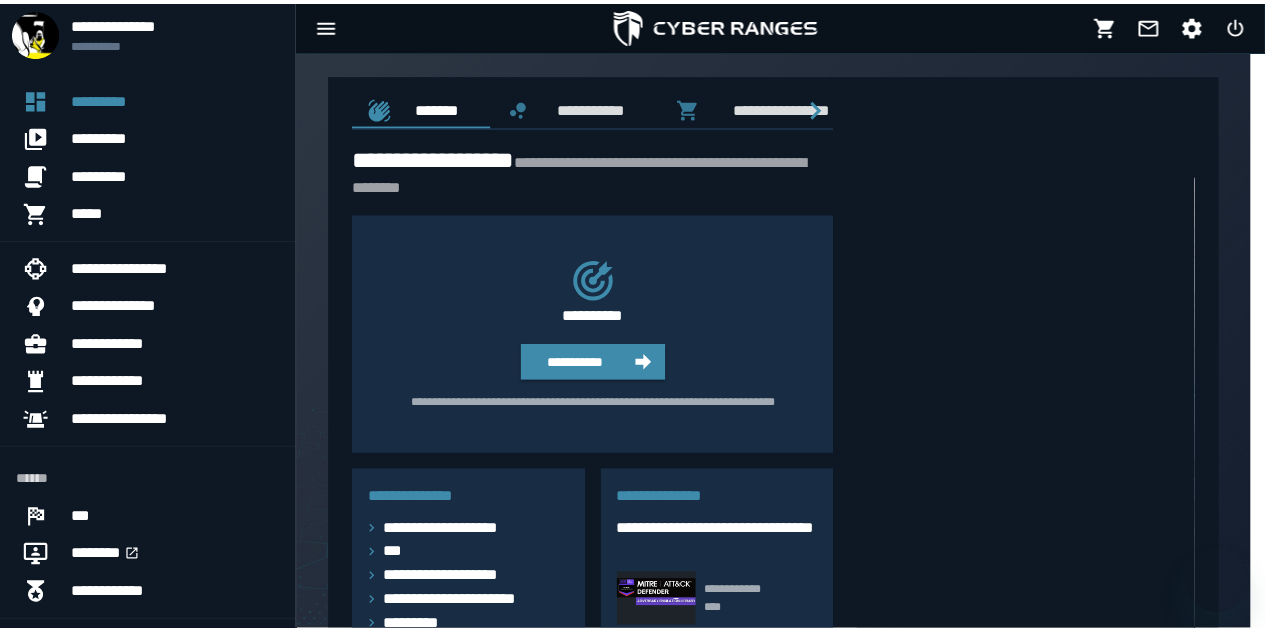 scroll, scrollTop: 0, scrollLeft: 0, axis: both 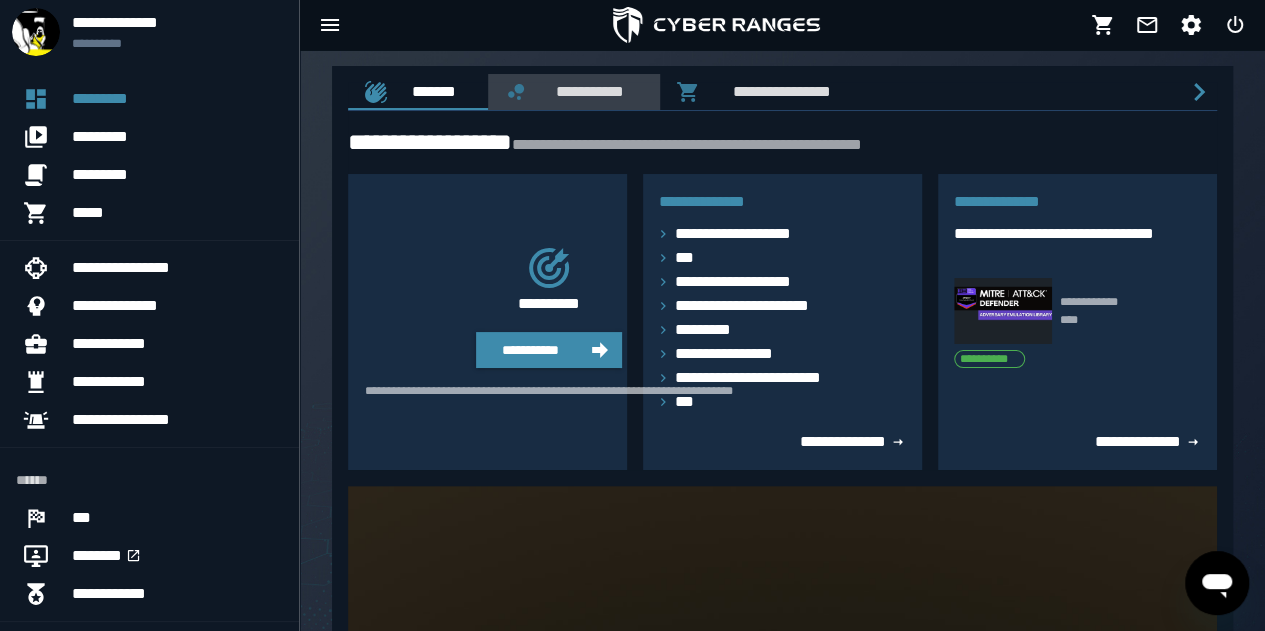 click on "**********" at bounding box center (586, 91) 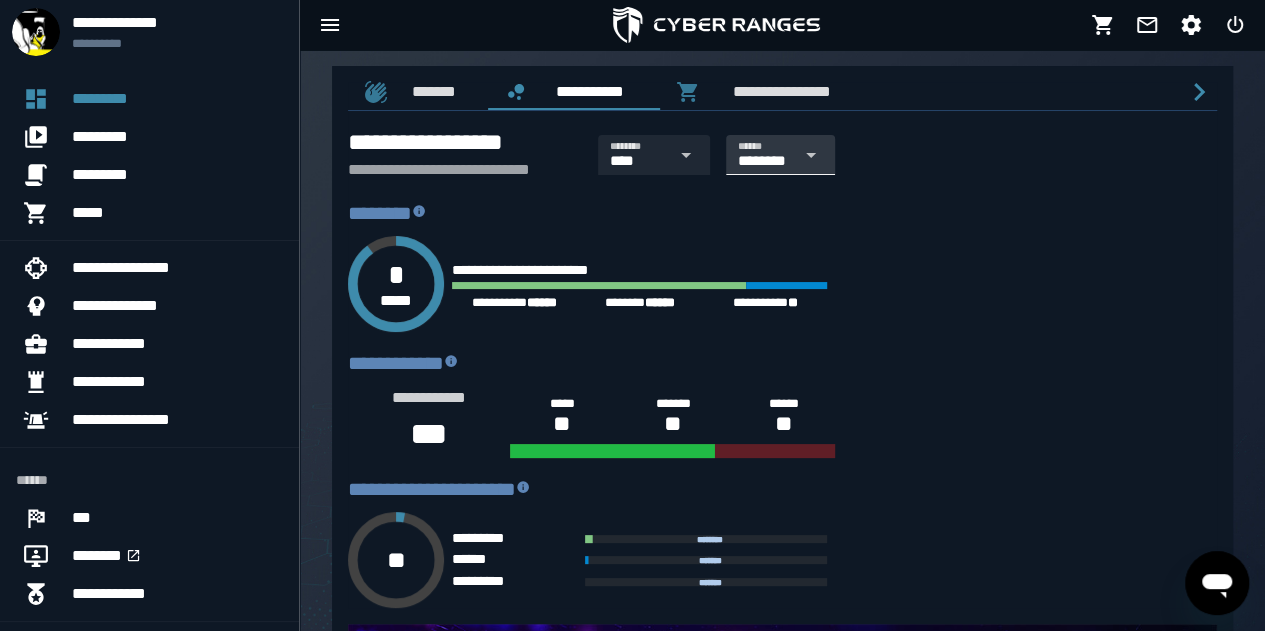click at bounding box center (808, 155) 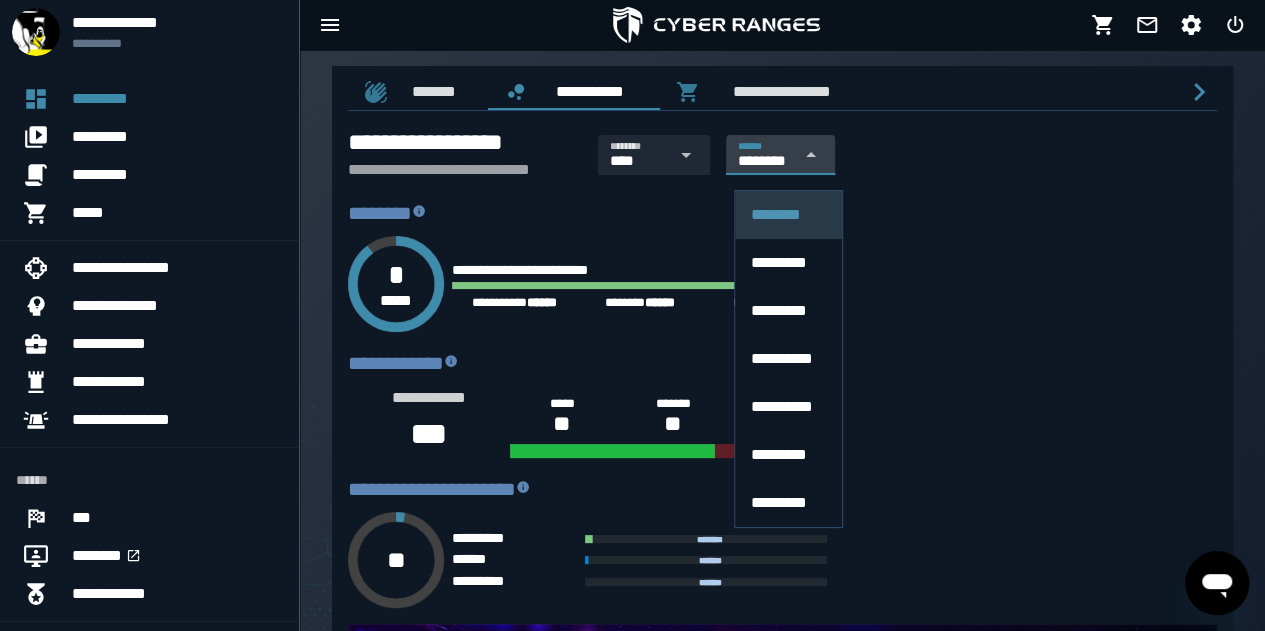 click at bounding box center (808, 155) 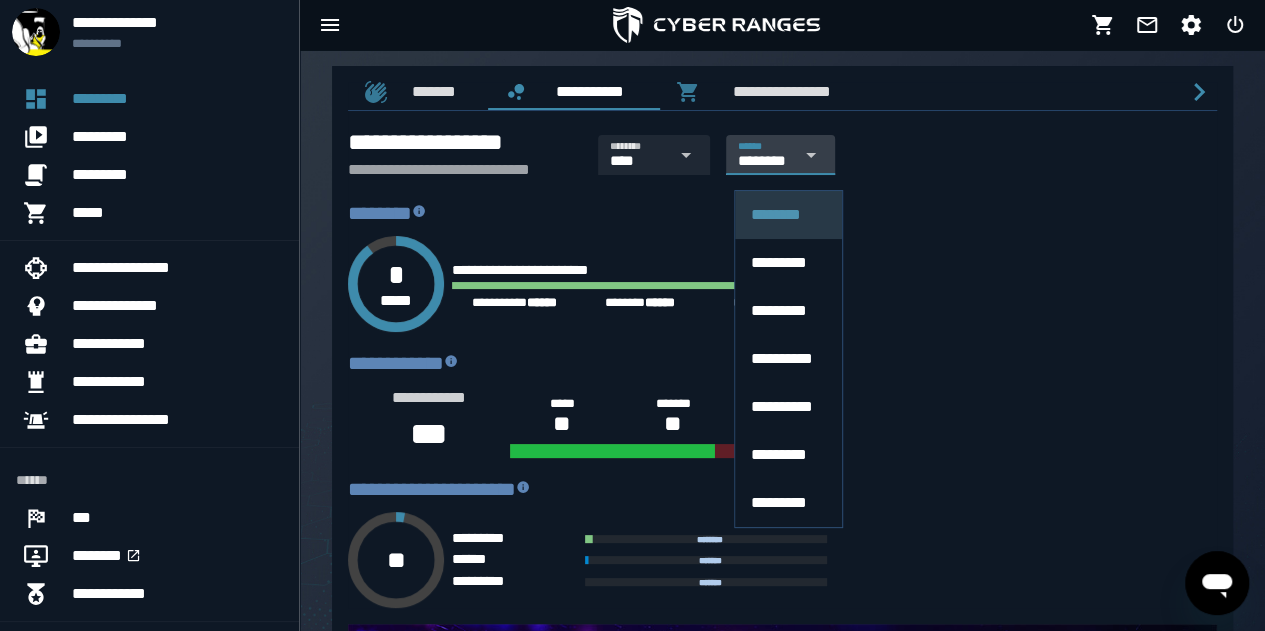 scroll, scrollTop: 0, scrollLeft: 52, axis: horizontal 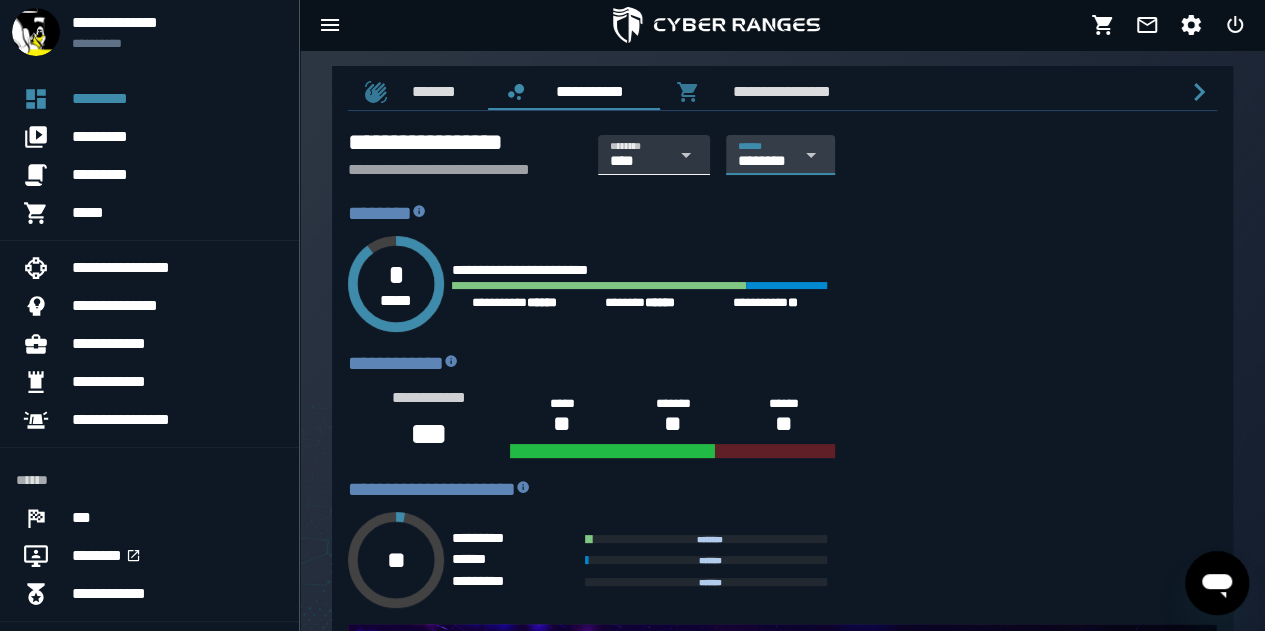 click 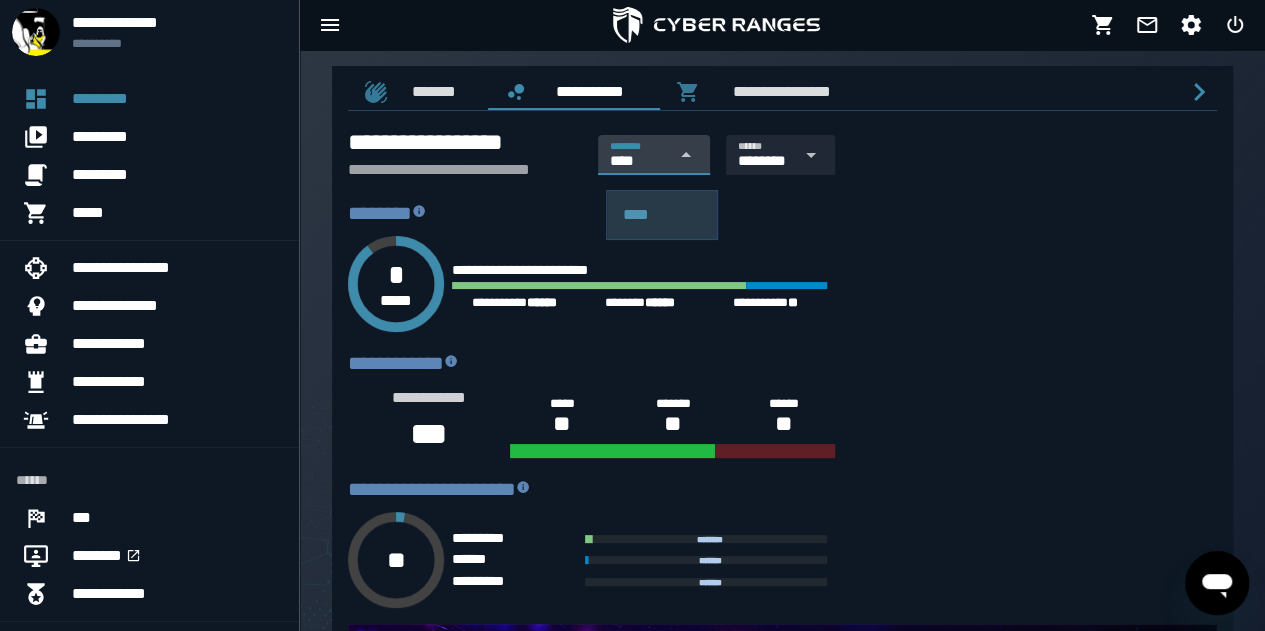 click 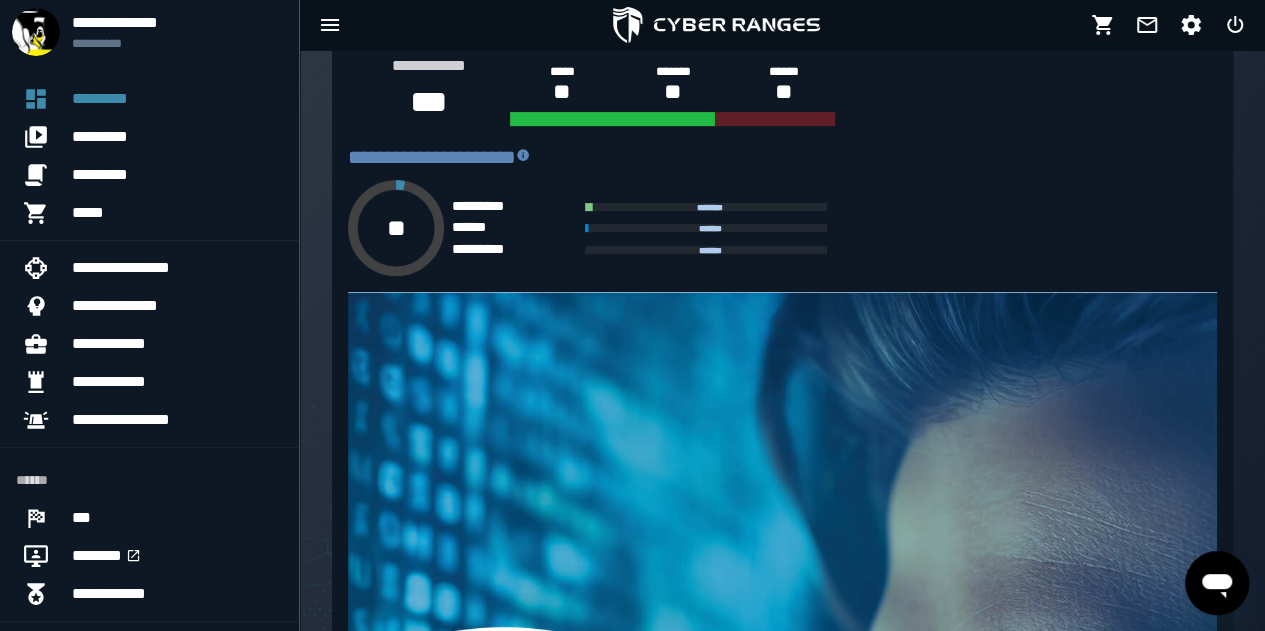 scroll, scrollTop: 355, scrollLeft: 0, axis: vertical 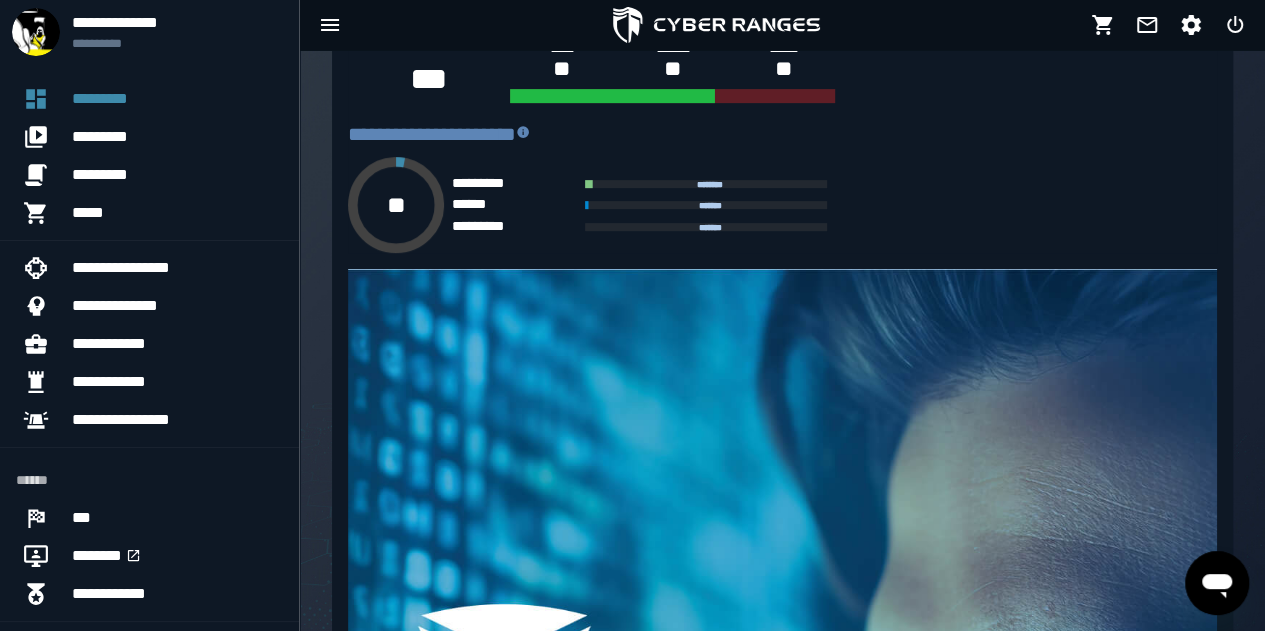 click on "**********" at bounding box center [997, 1645] 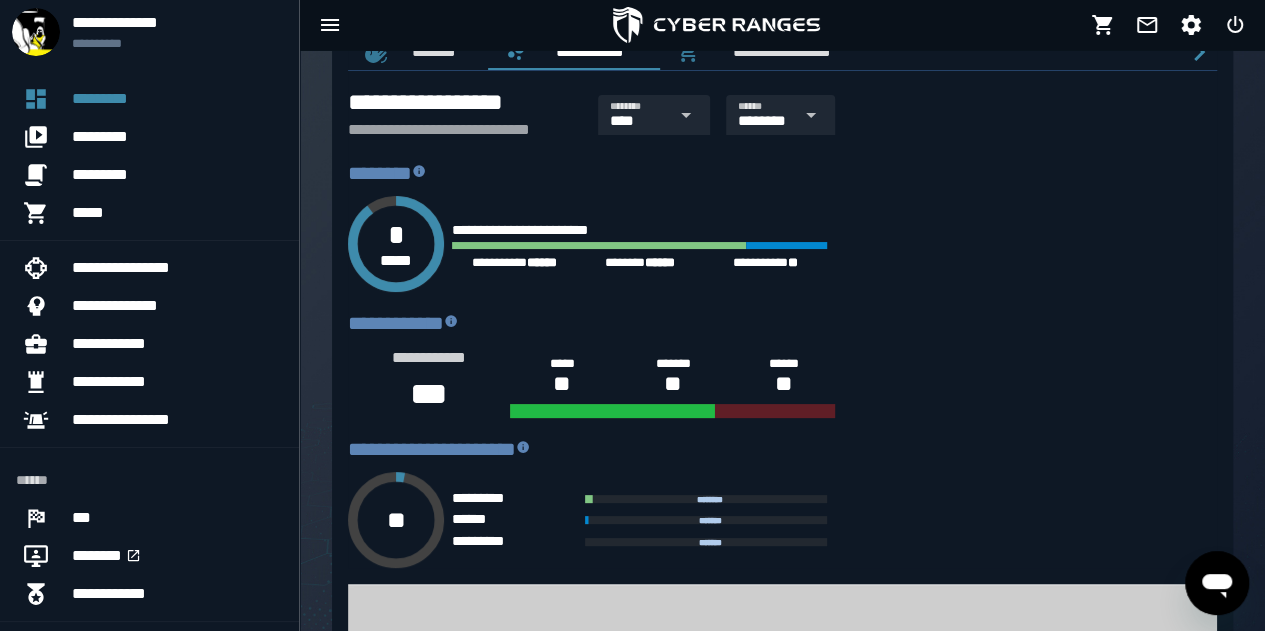 scroll, scrollTop: 0, scrollLeft: 0, axis: both 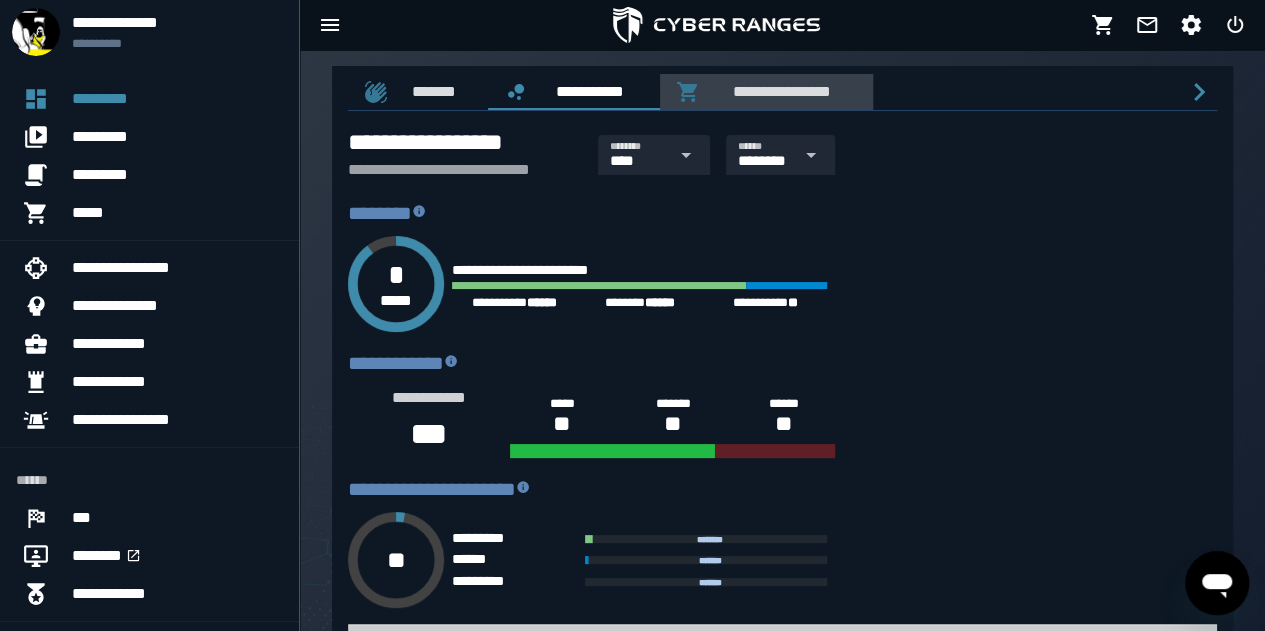 click on "**********" at bounding box center (778, 91) 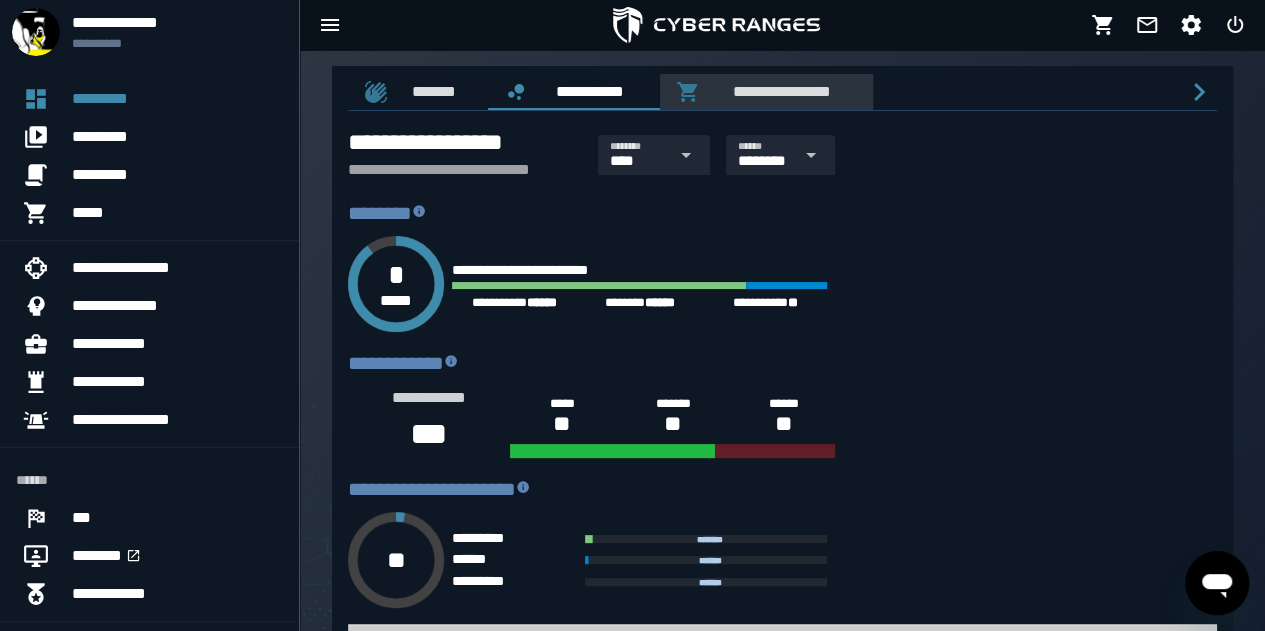 scroll, scrollTop: 0, scrollLeft: 37, axis: horizontal 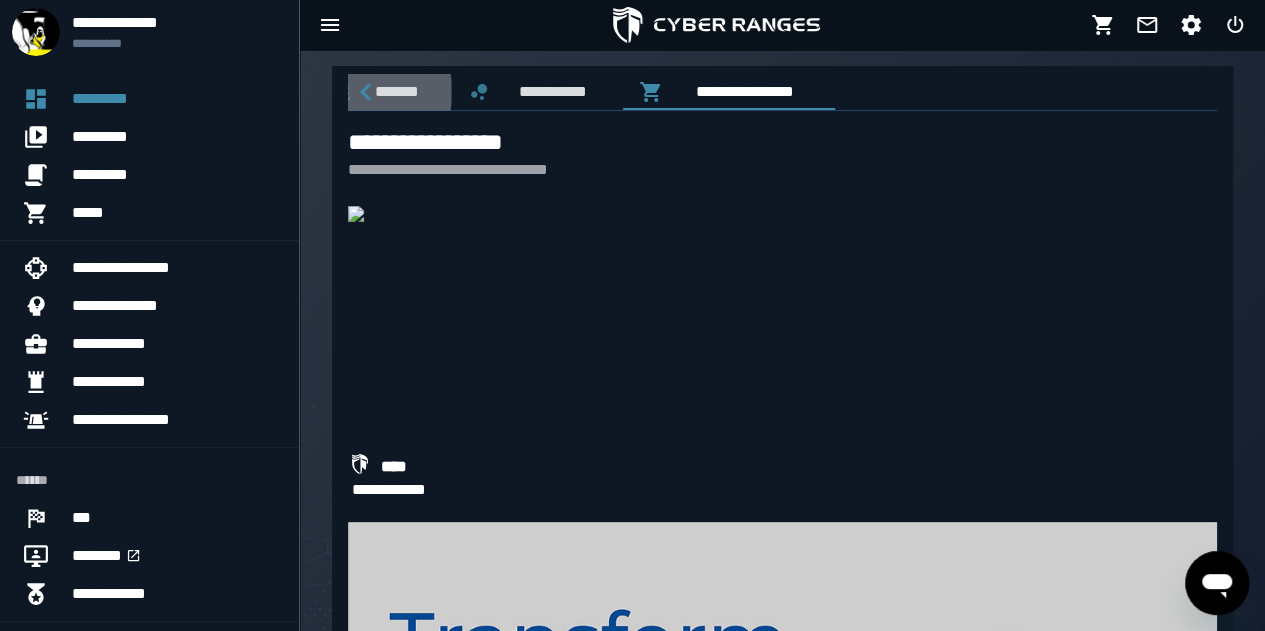 click on "*******" at bounding box center [393, 91] 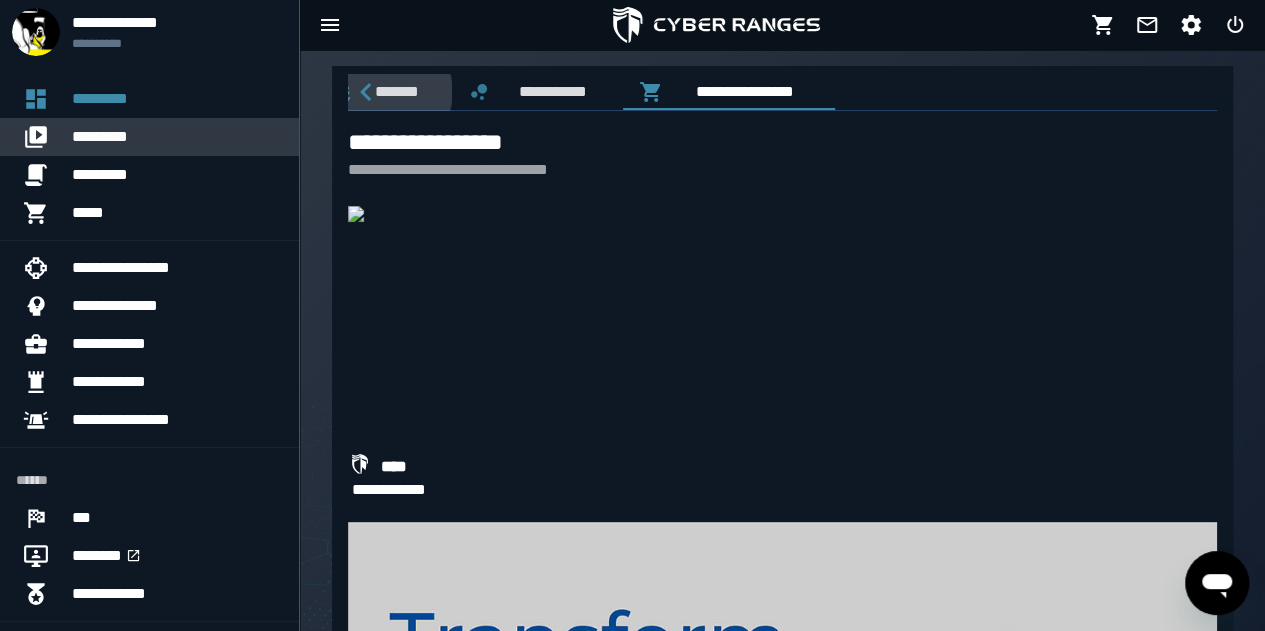 scroll, scrollTop: 0, scrollLeft: 0, axis: both 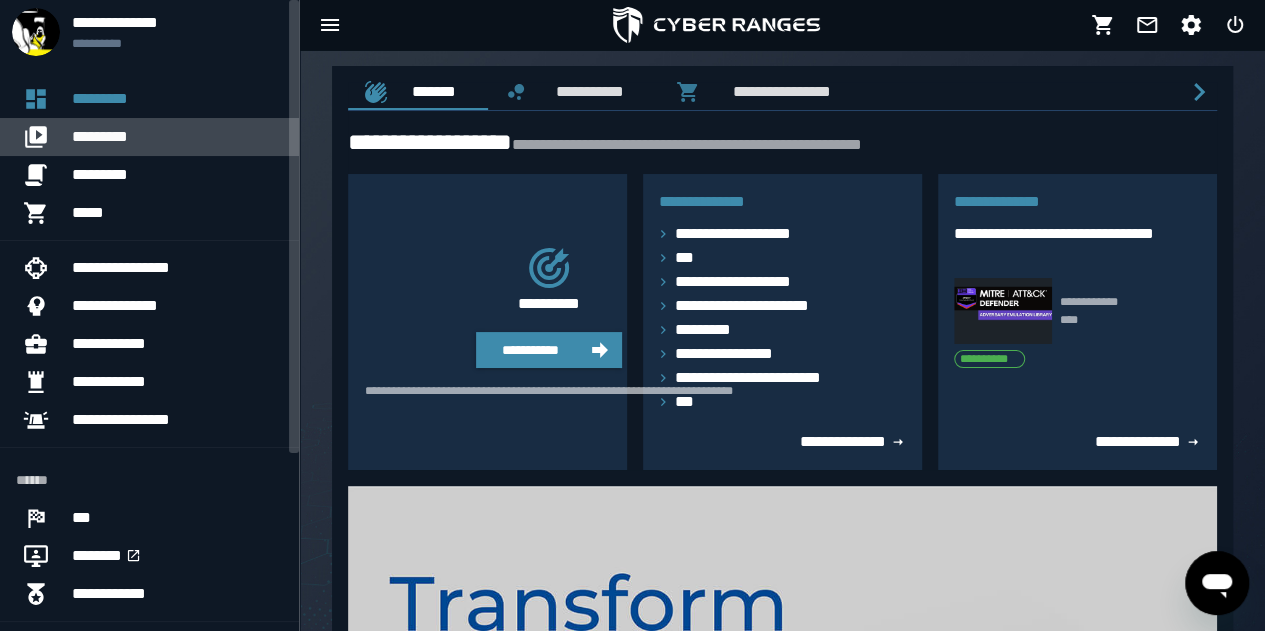 click on "*********" at bounding box center [177, 137] 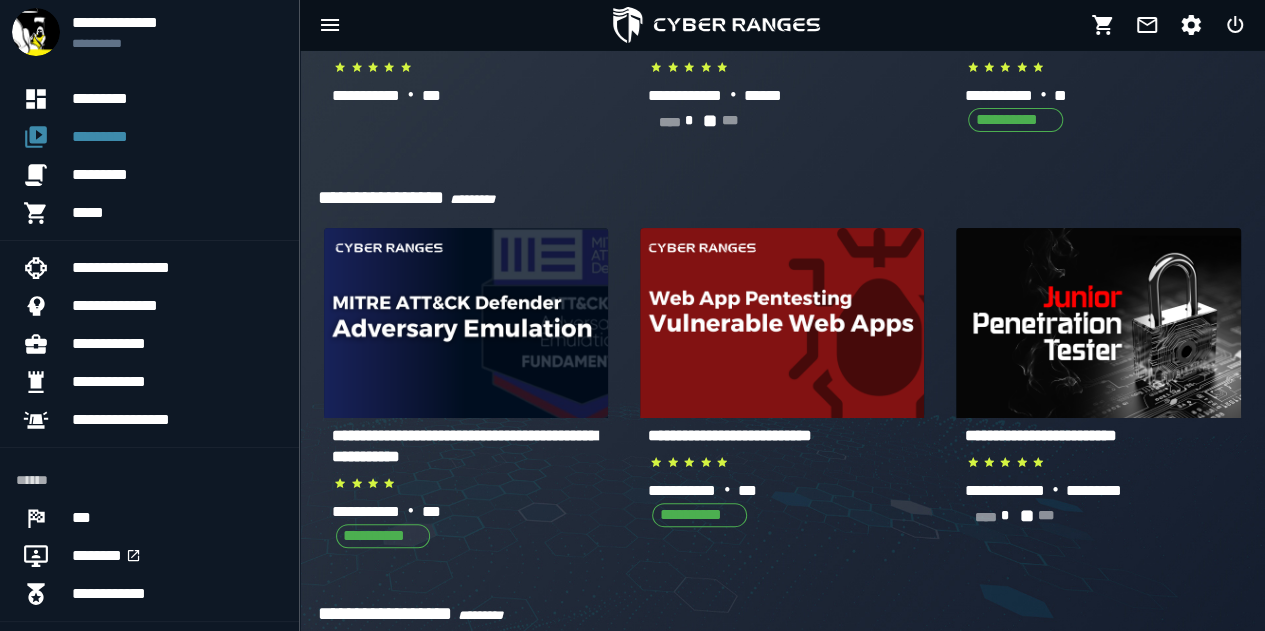 scroll, scrollTop: 351, scrollLeft: 0, axis: vertical 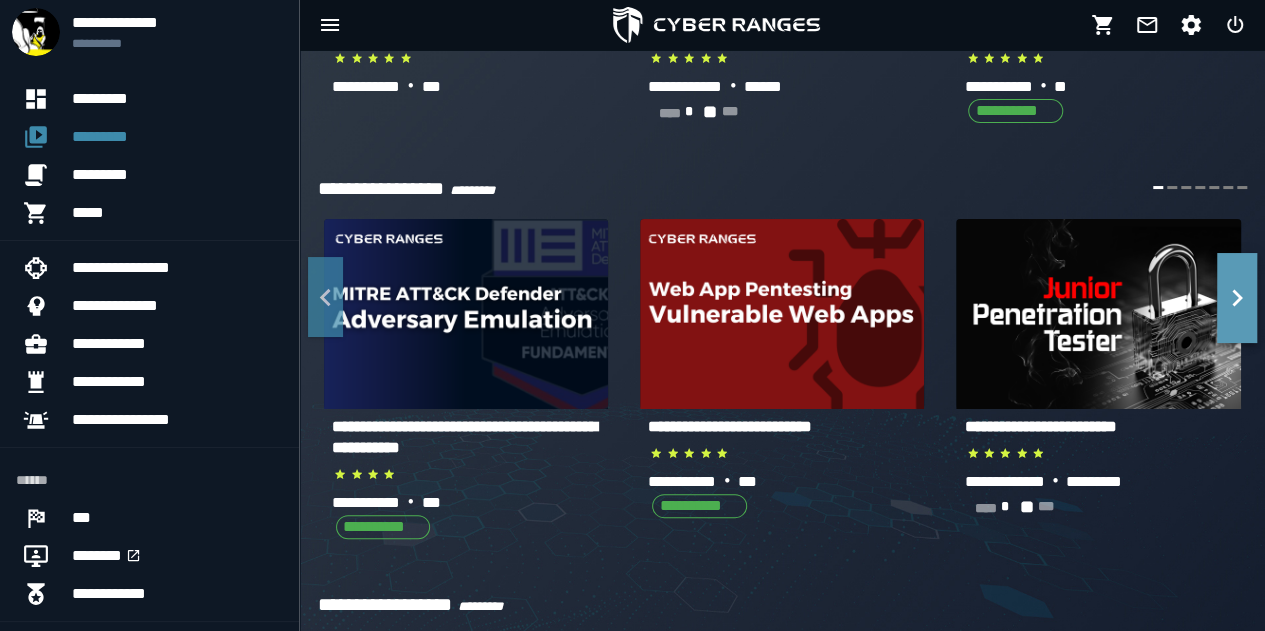 click 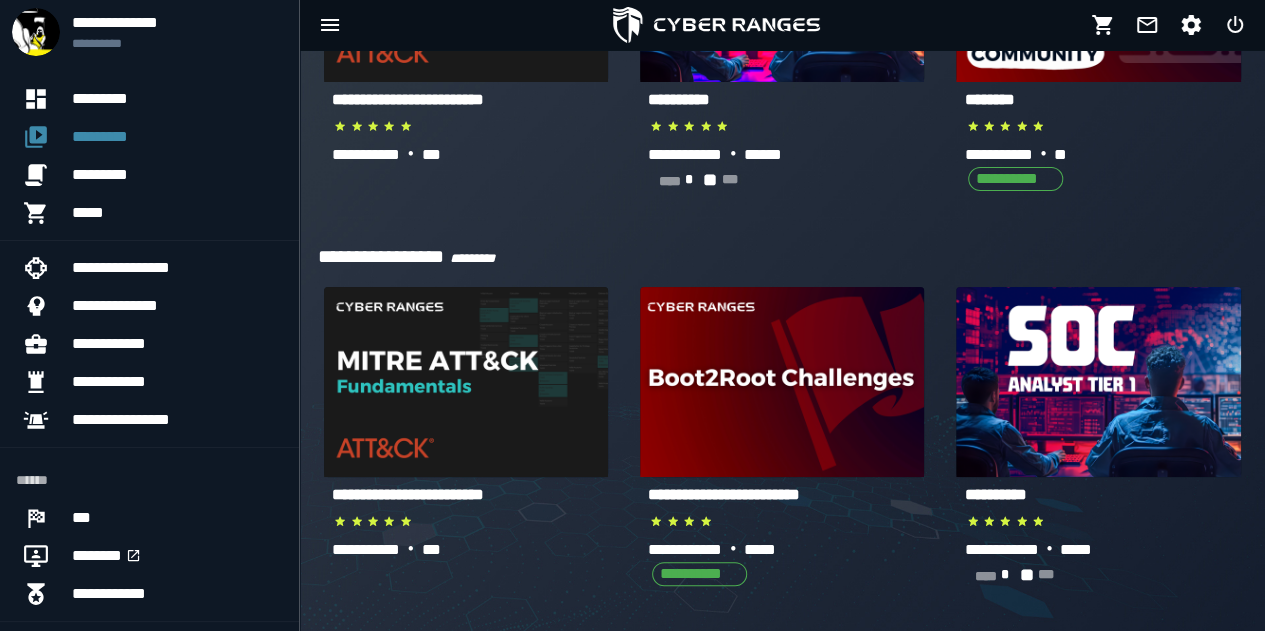 scroll, scrollTop: 280, scrollLeft: 0, axis: vertical 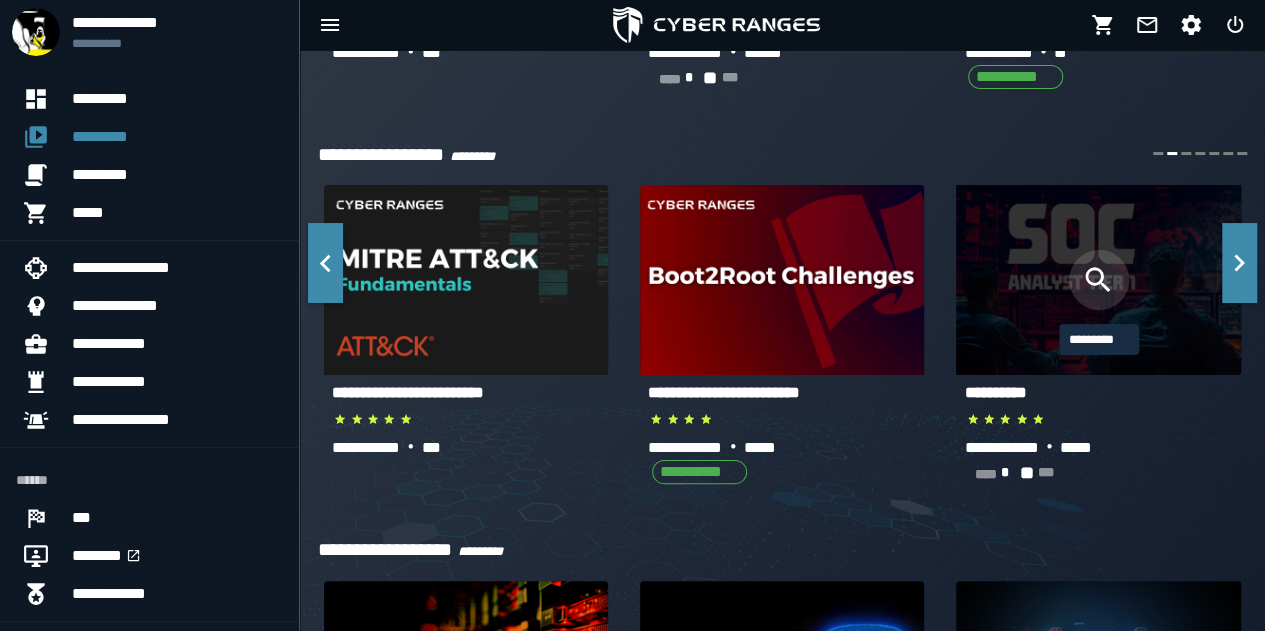 click 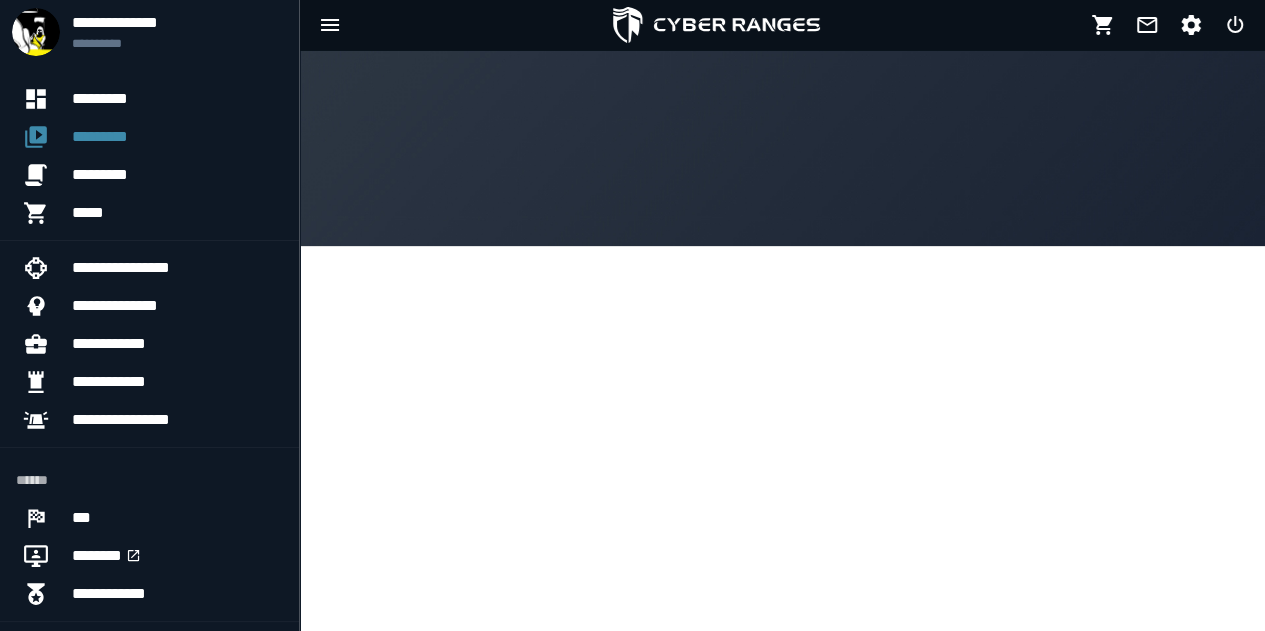 scroll, scrollTop: 0, scrollLeft: 0, axis: both 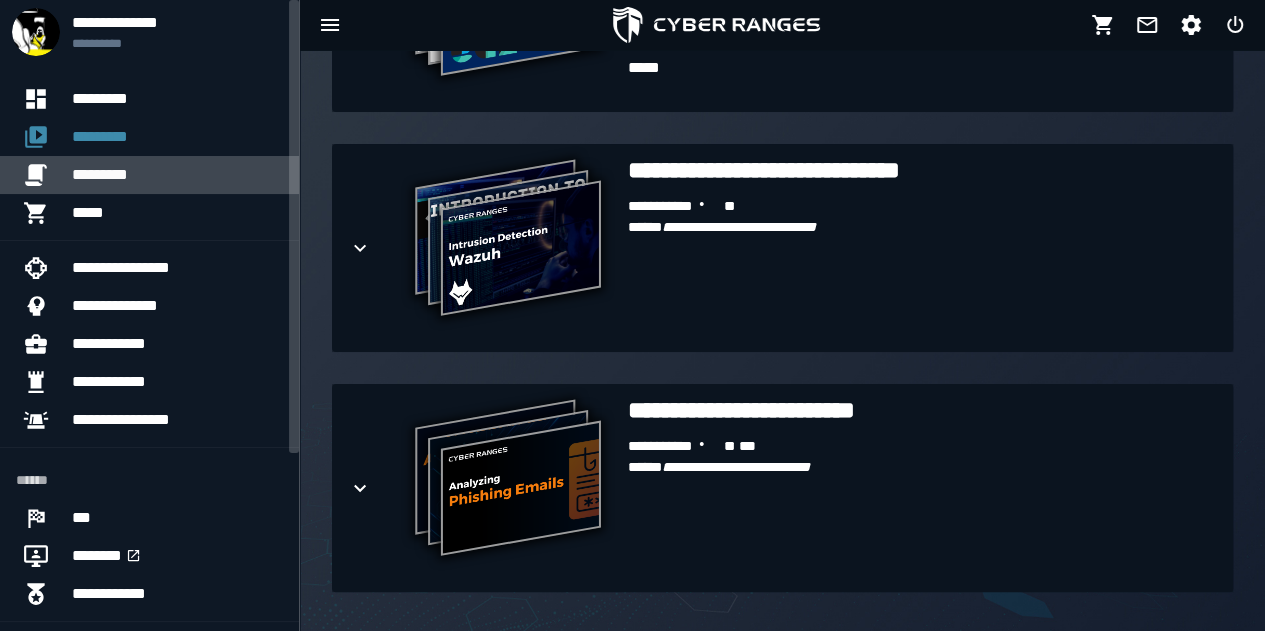click on "*********" at bounding box center [177, 175] 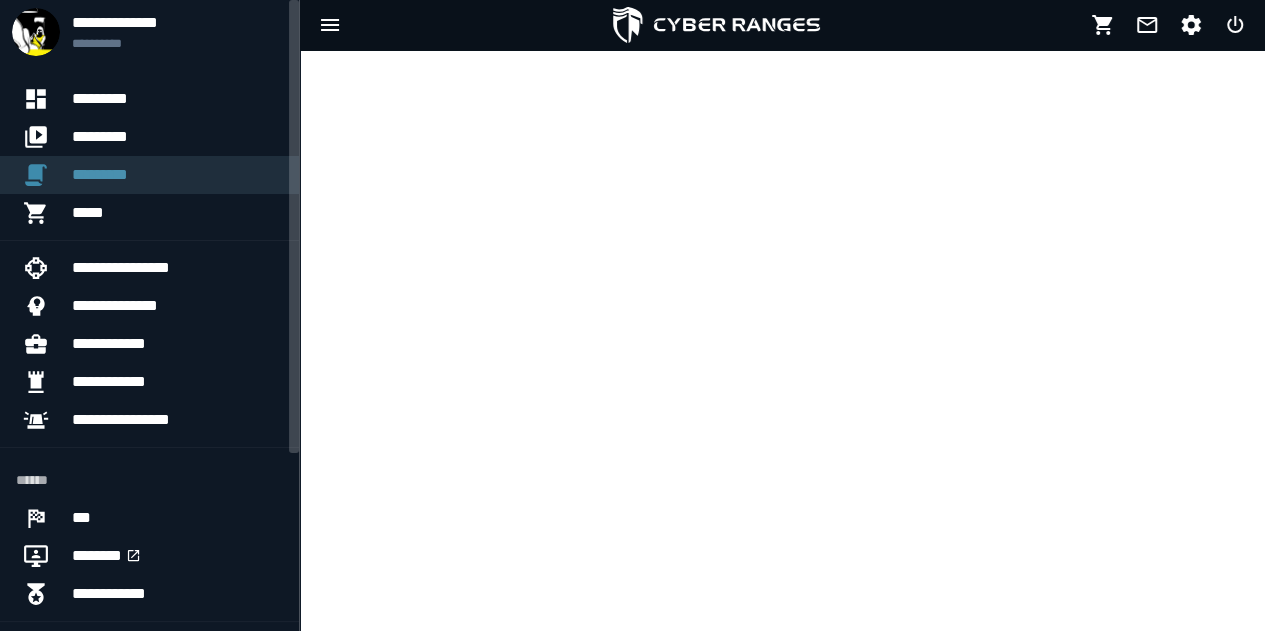 scroll, scrollTop: 0, scrollLeft: 0, axis: both 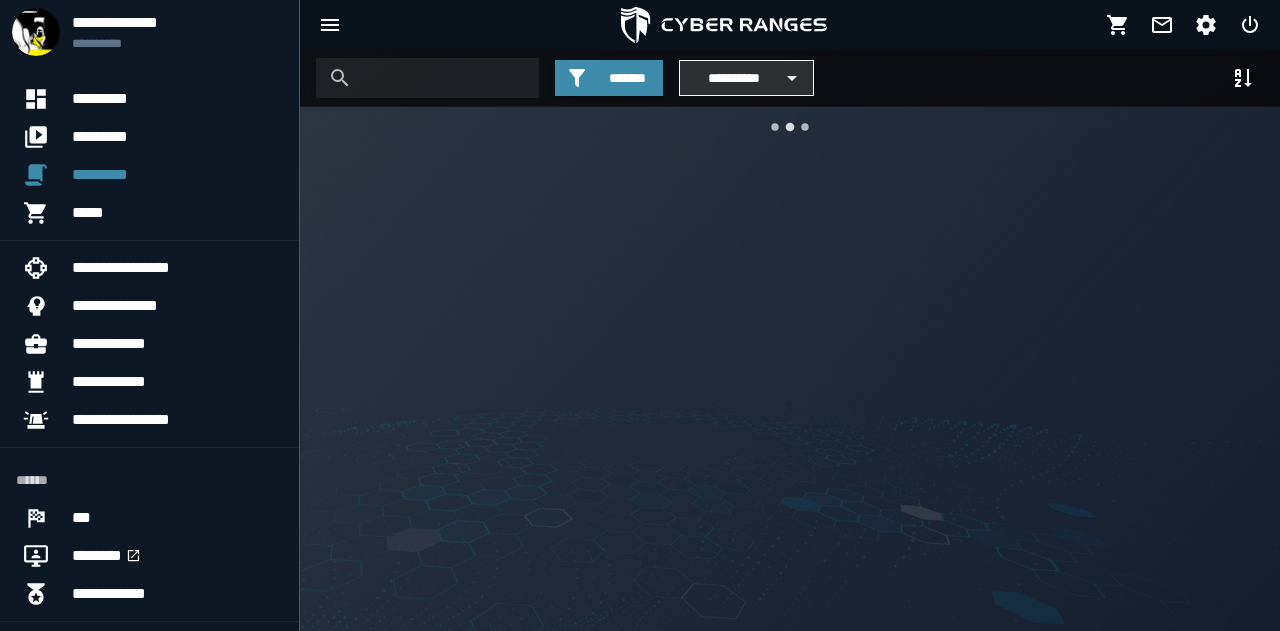 click 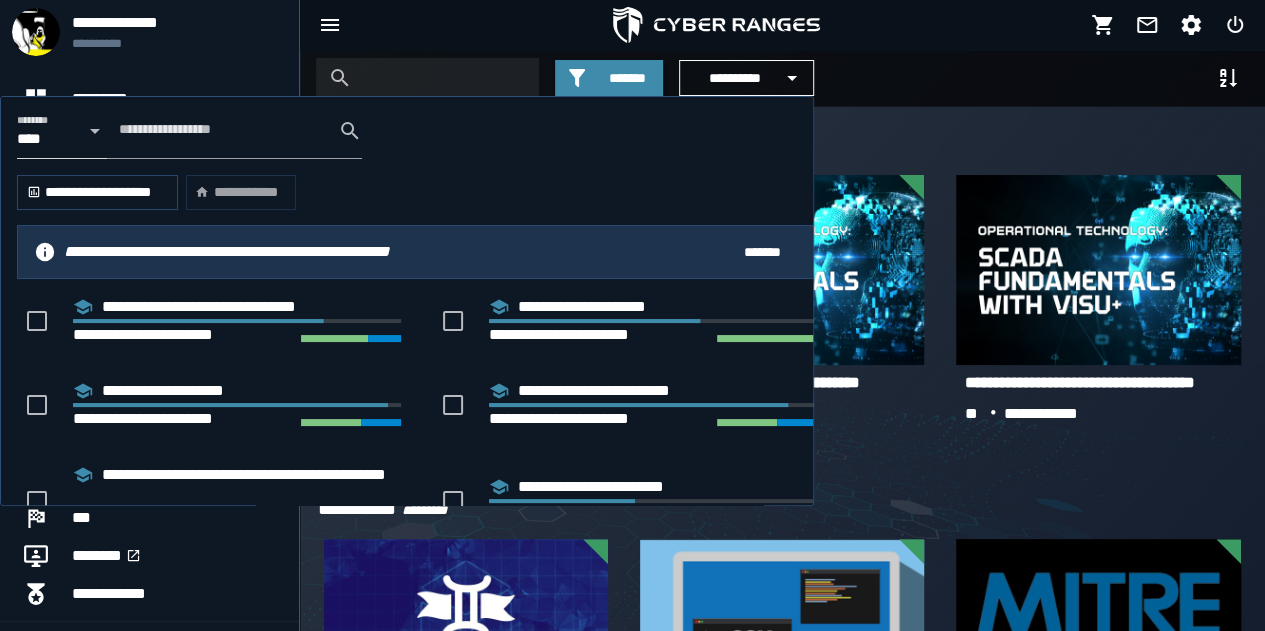 scroll, scrollTop: 0, scrollLeft: 0, axis: both 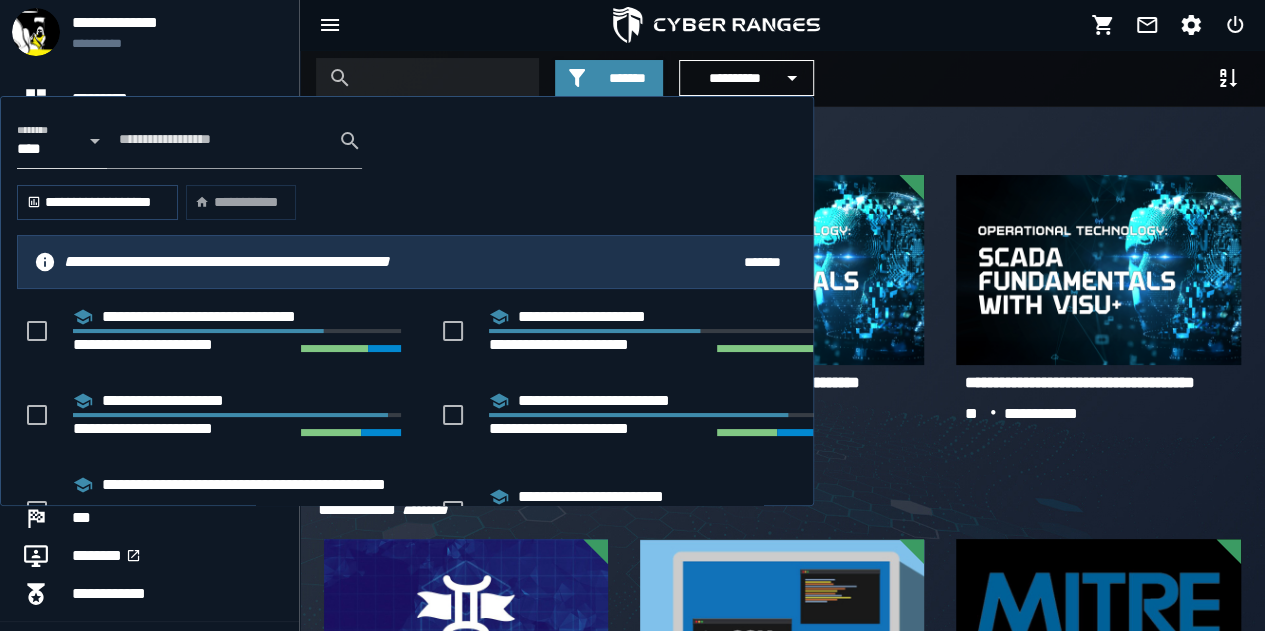click on "**********" 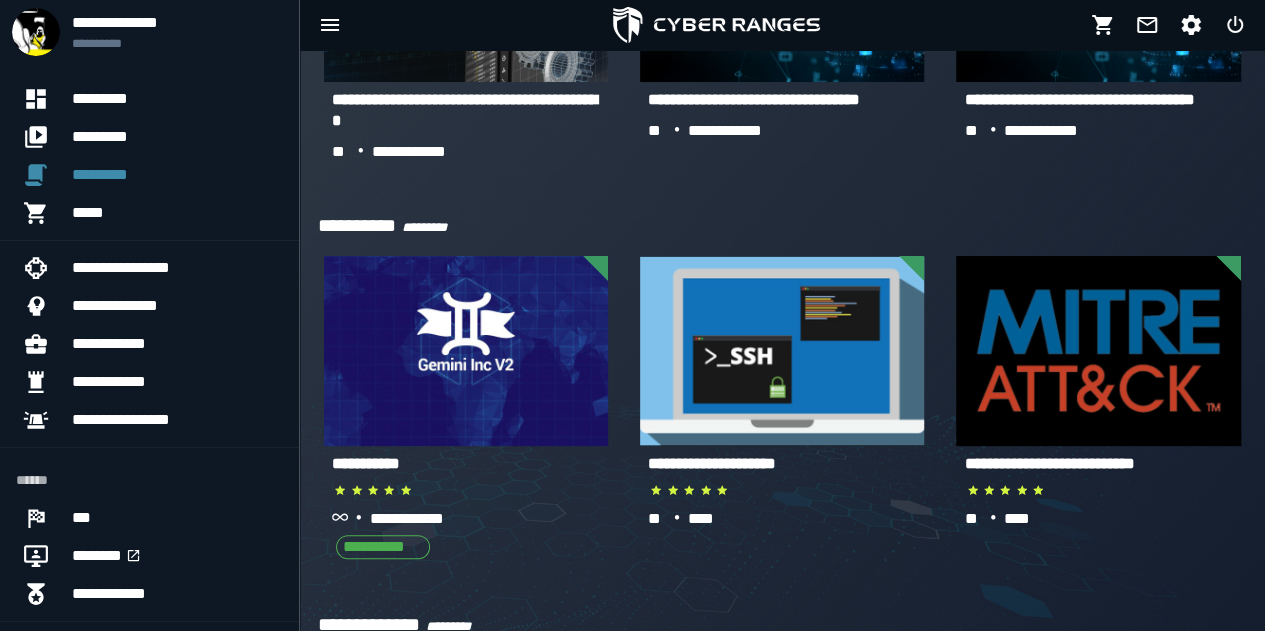 scroll, scrollTop: 337, scrollLeft: 0, axis: vertical 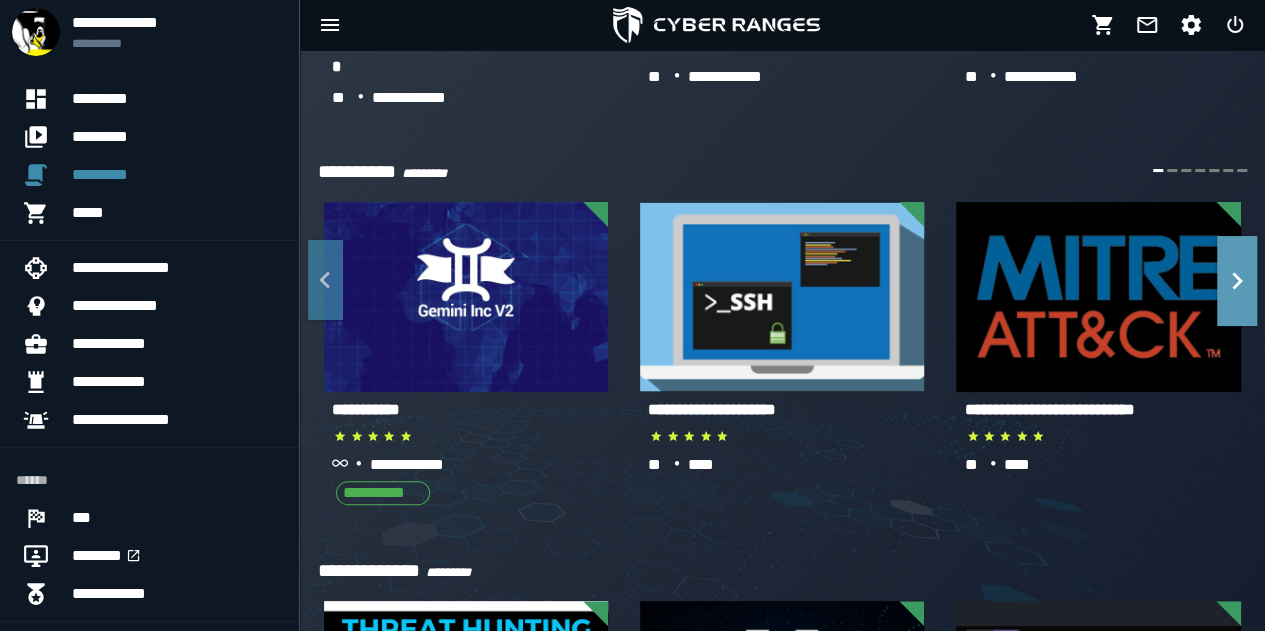 click 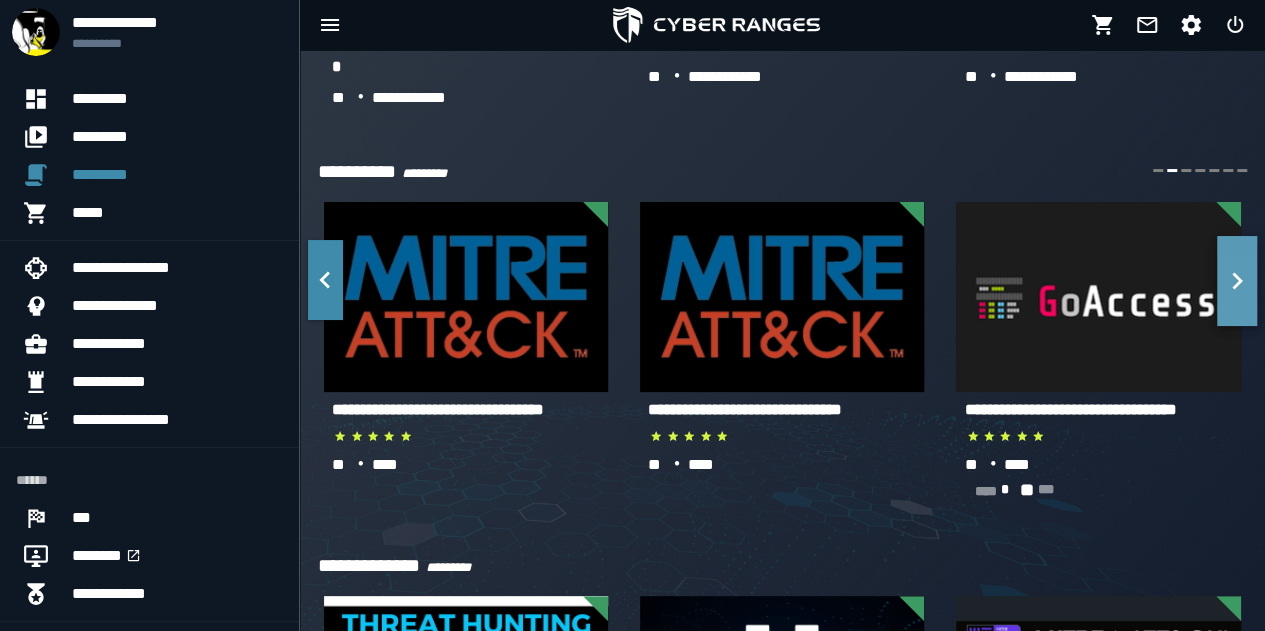 click 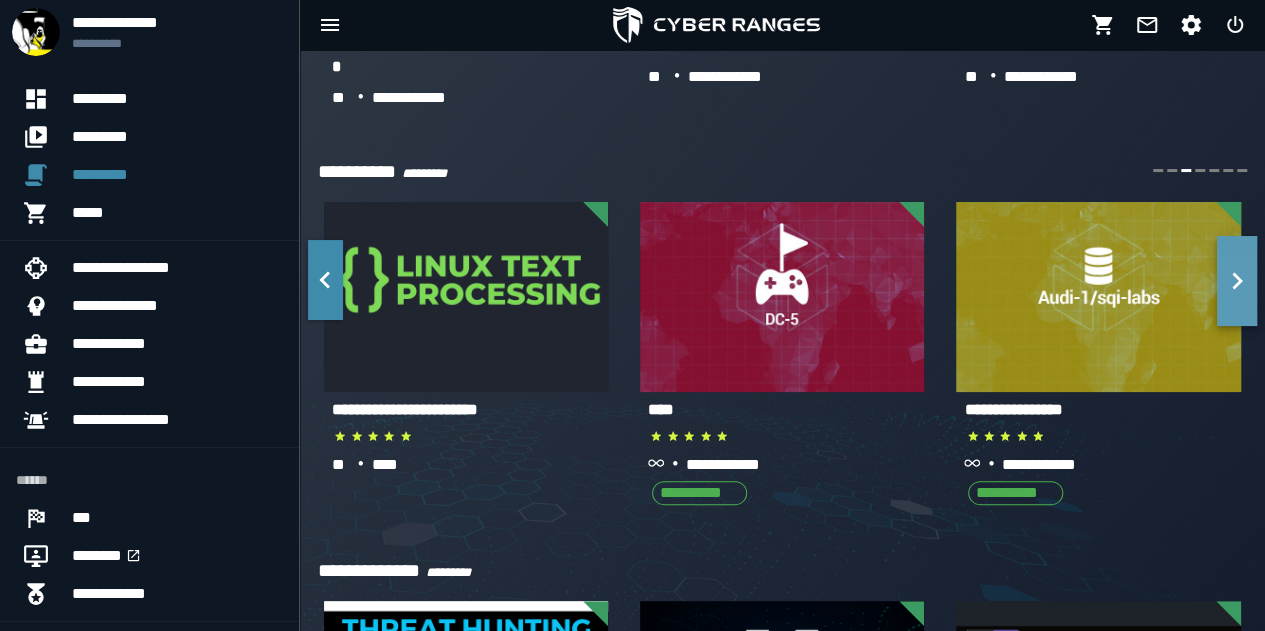 click 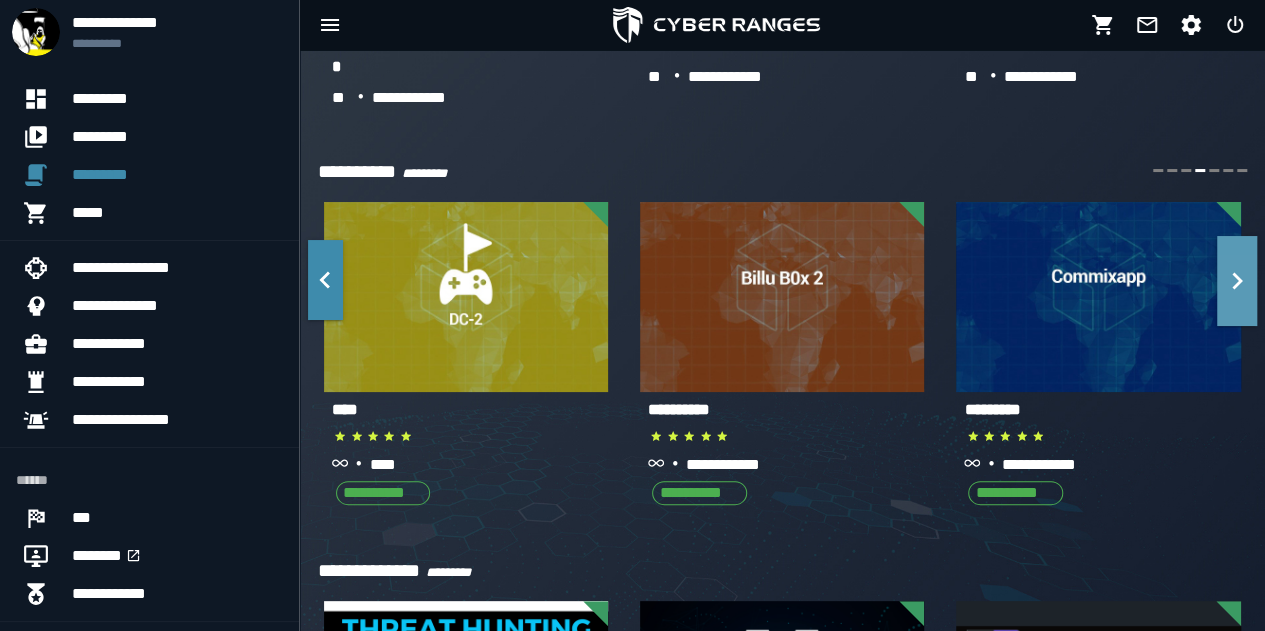click 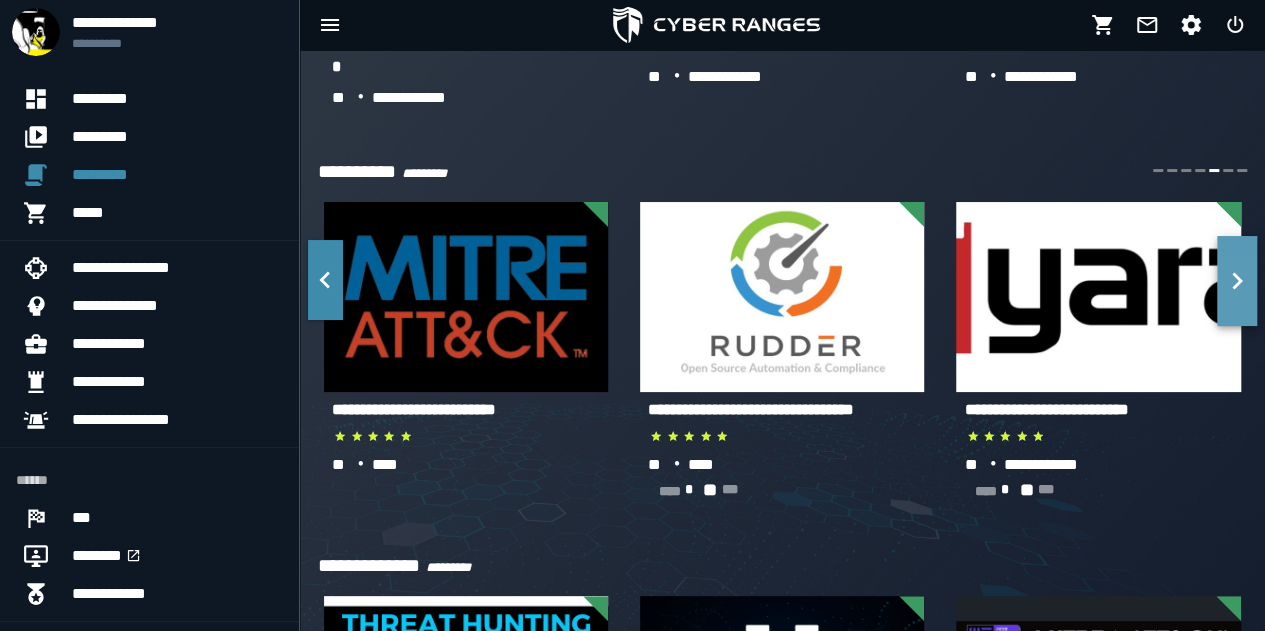 click 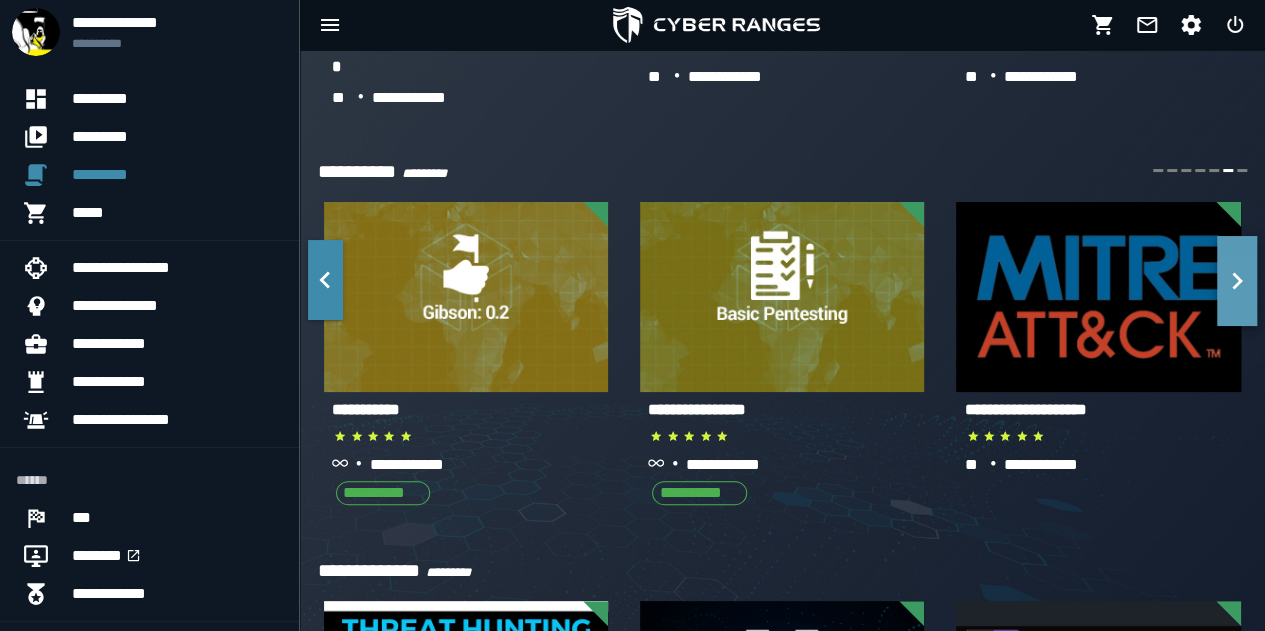 click 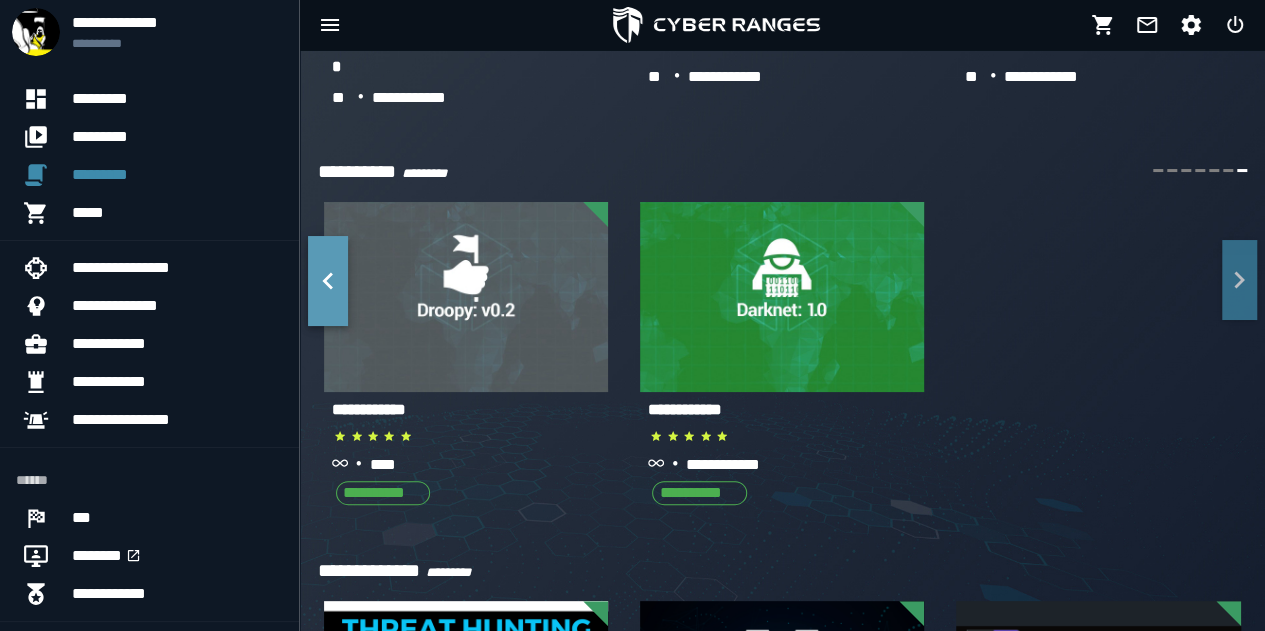 click 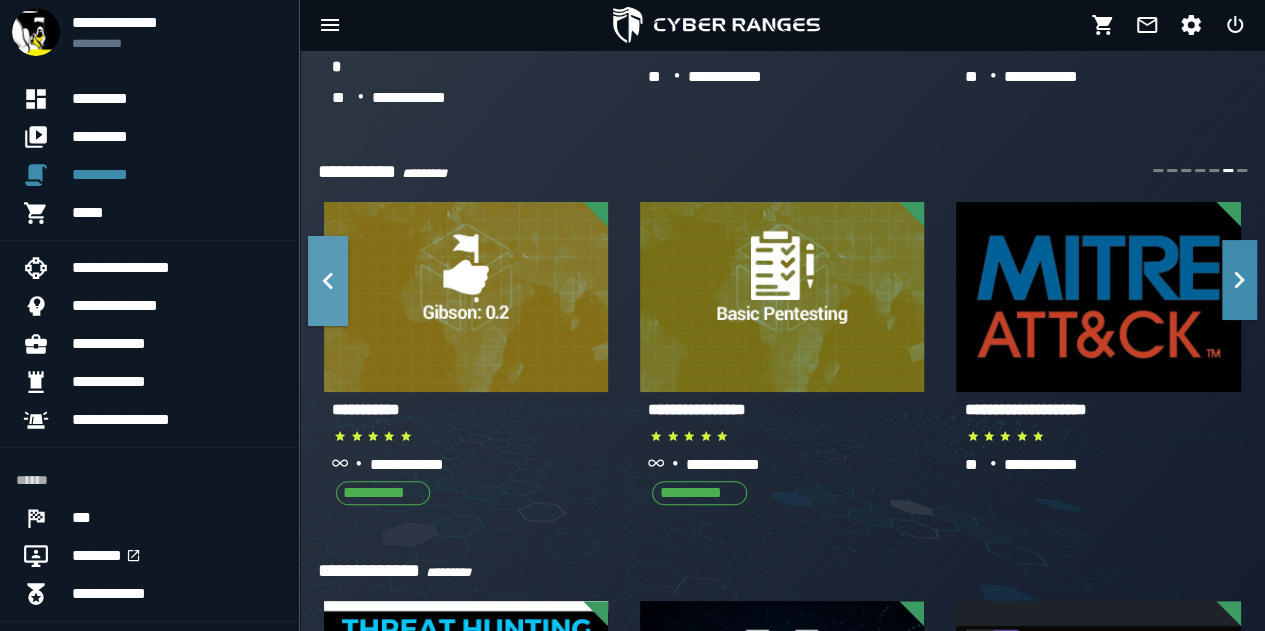 click 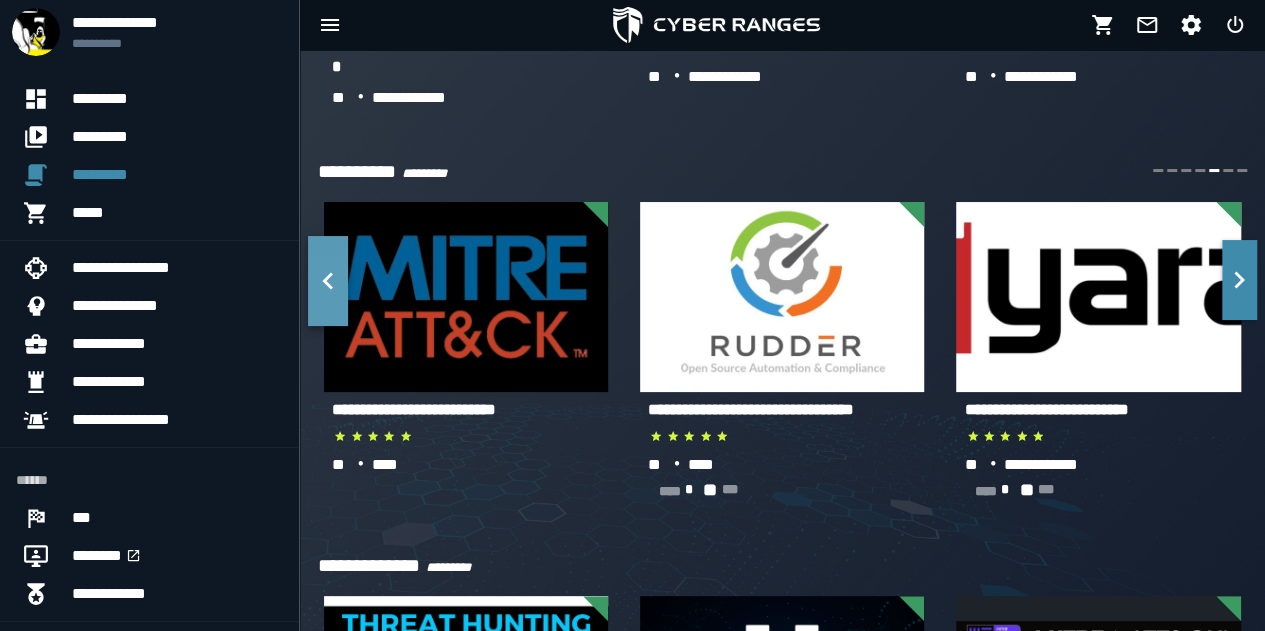 click 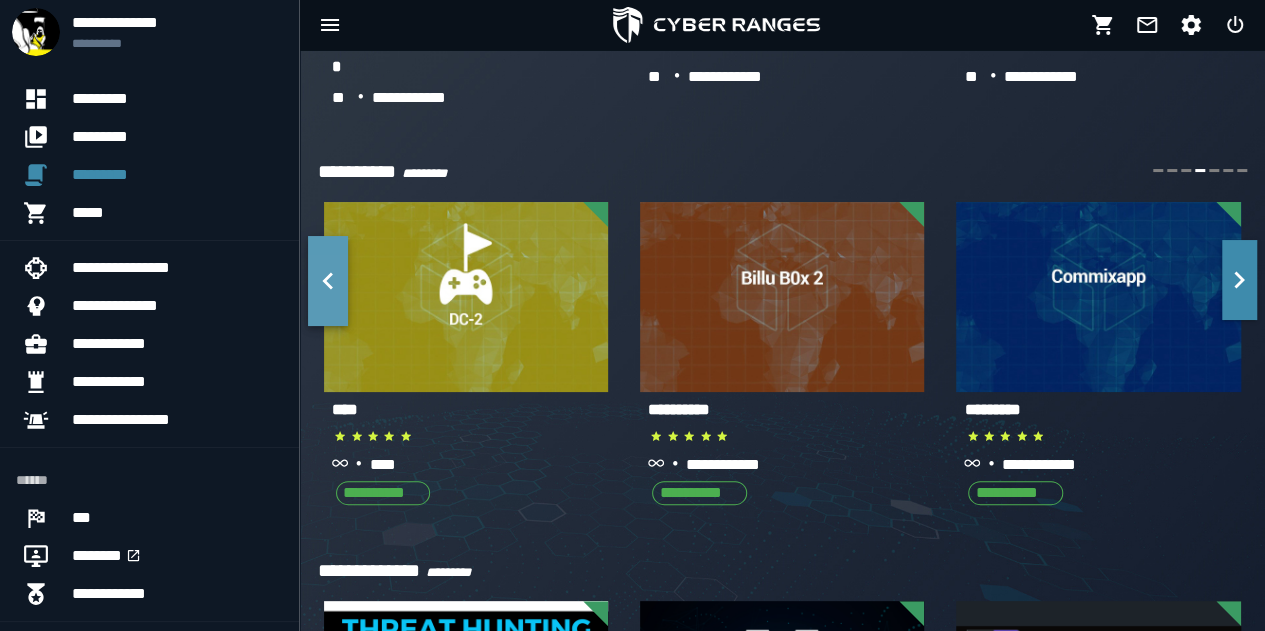 click 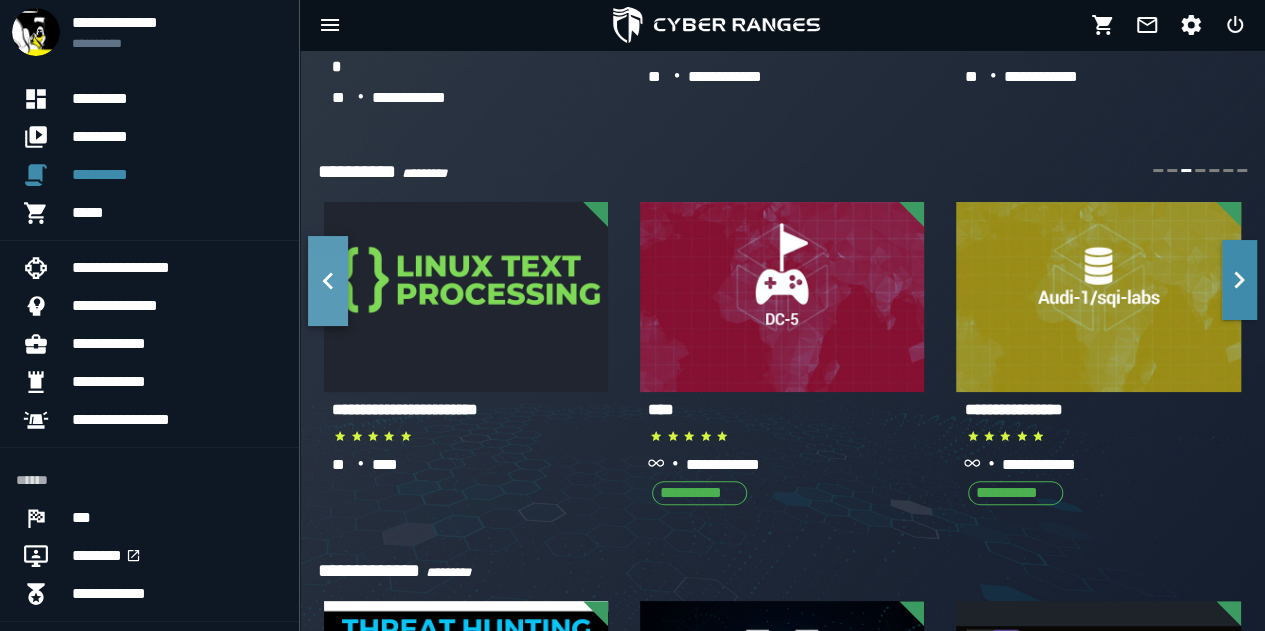 click 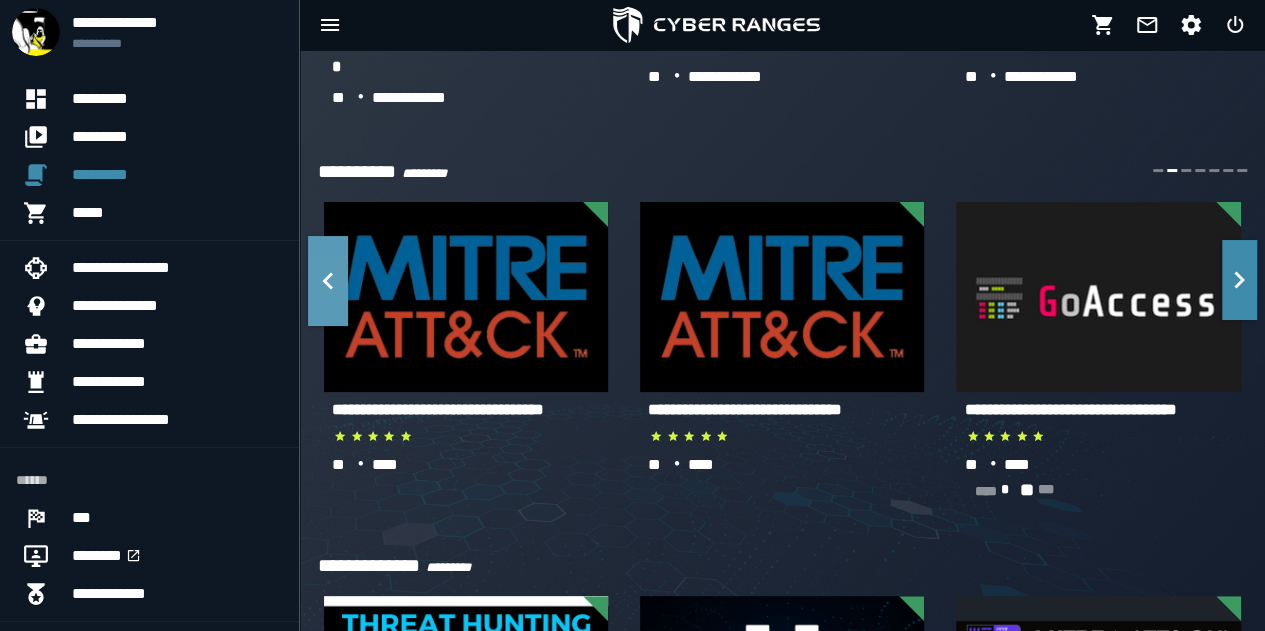 click 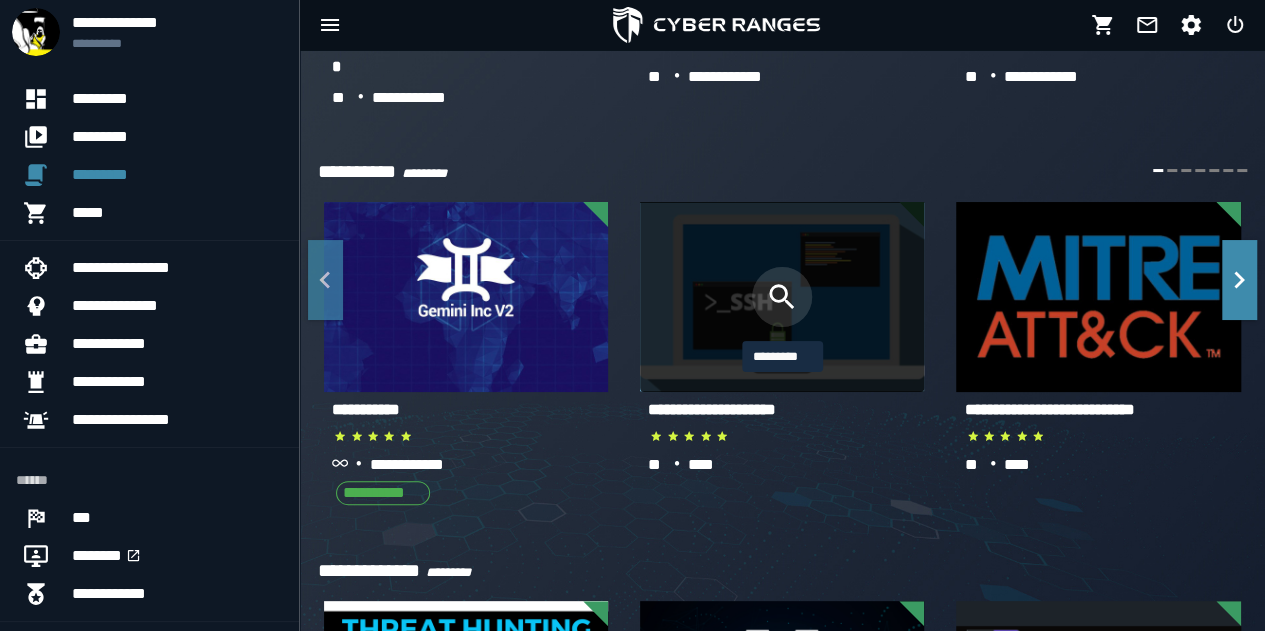 click 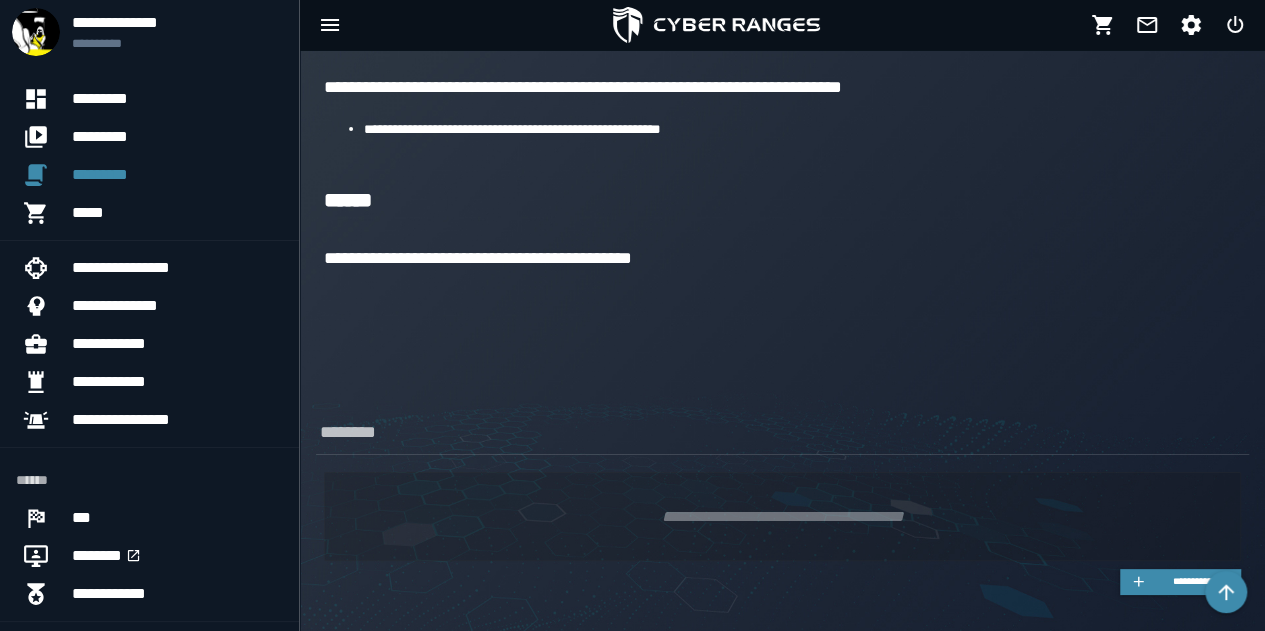 scroll, scrollTop: 1318, scrollLeft: 0, axis: vertical 